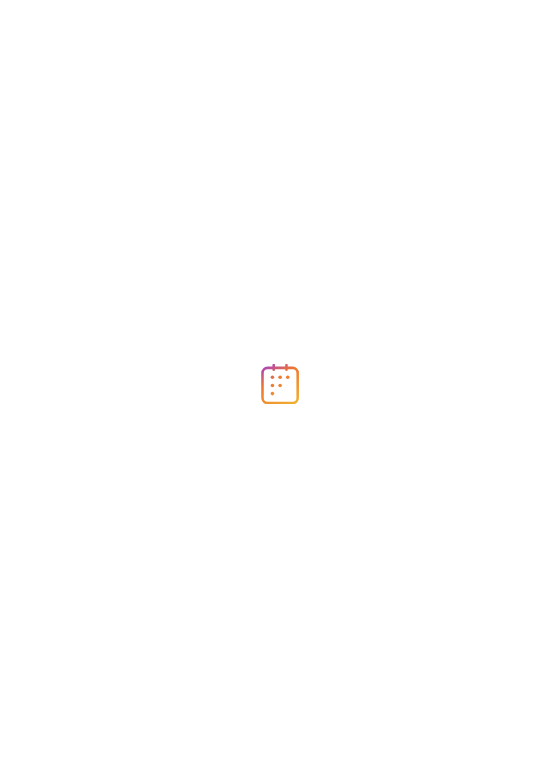 scroll, scrollTop: 0, scrollLeft: 0, axis: both 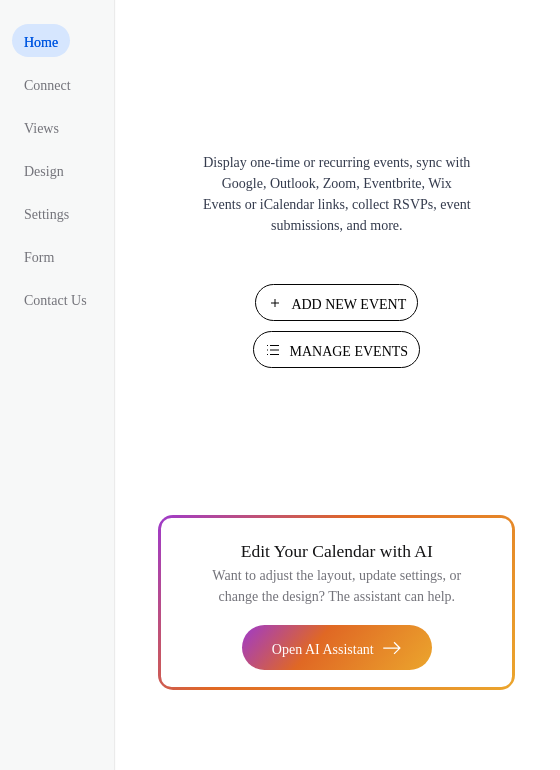 click on "Manage Events" at bounding box center [348, 351] 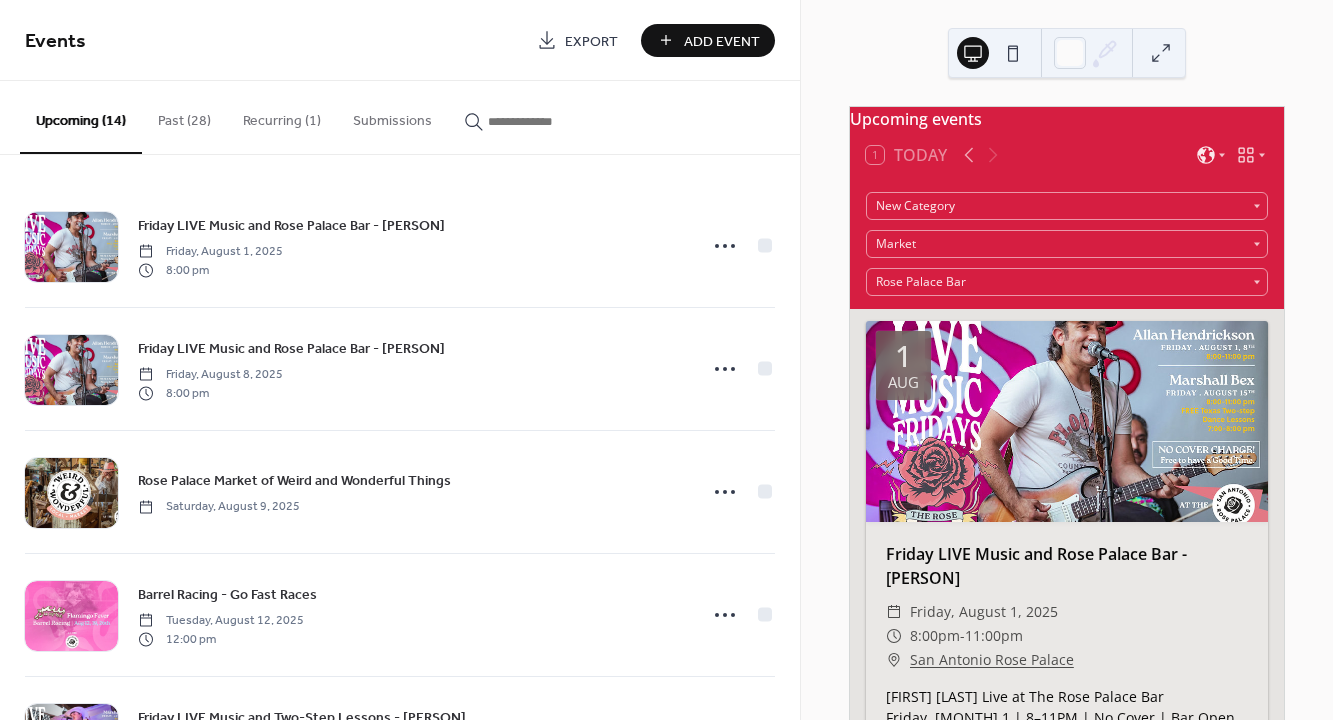 scroll, scrollTop: 0, scrollLeft: 0, axis: both 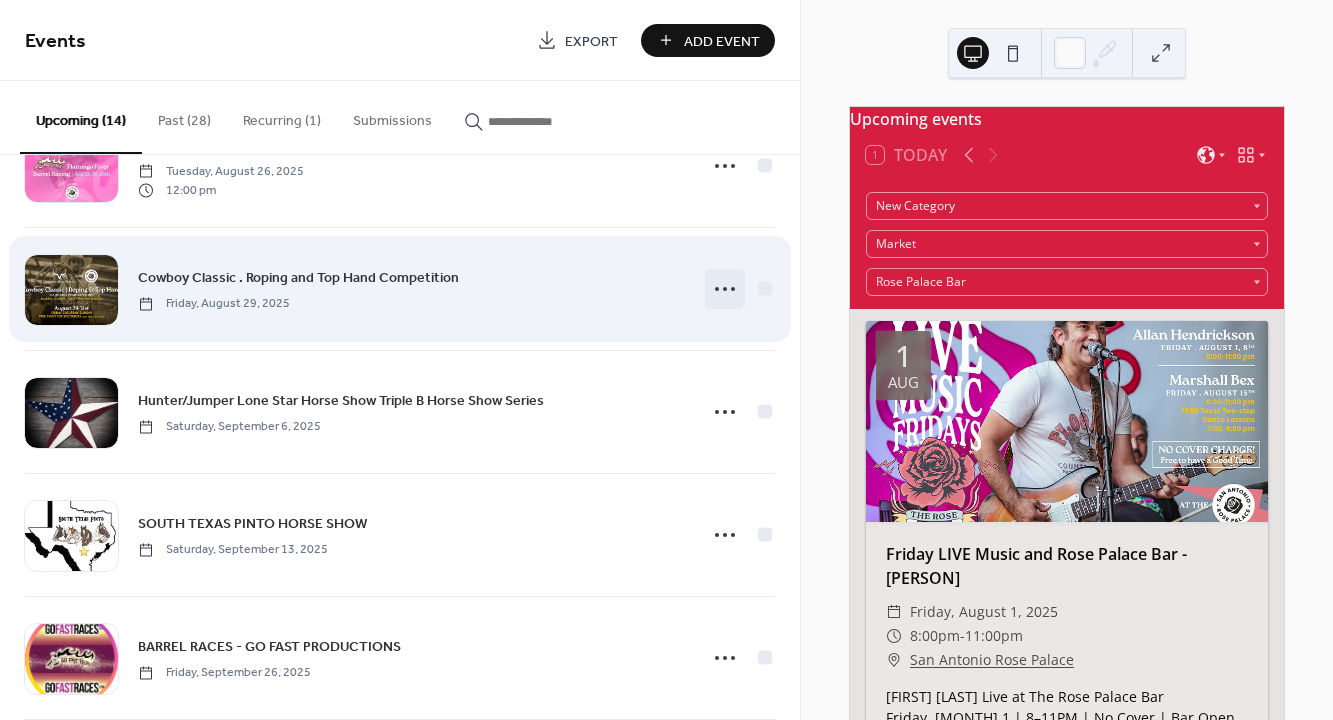 click 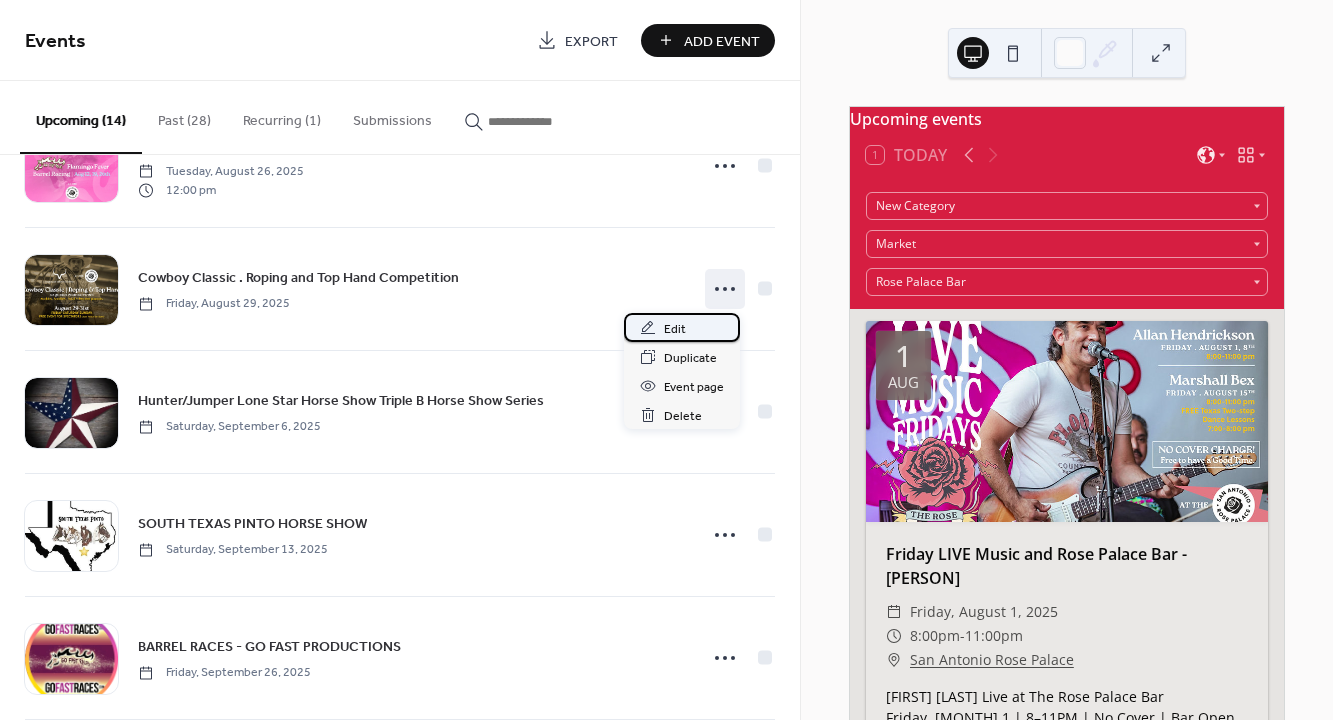click on "Edit" at bounding box center [675, 329] 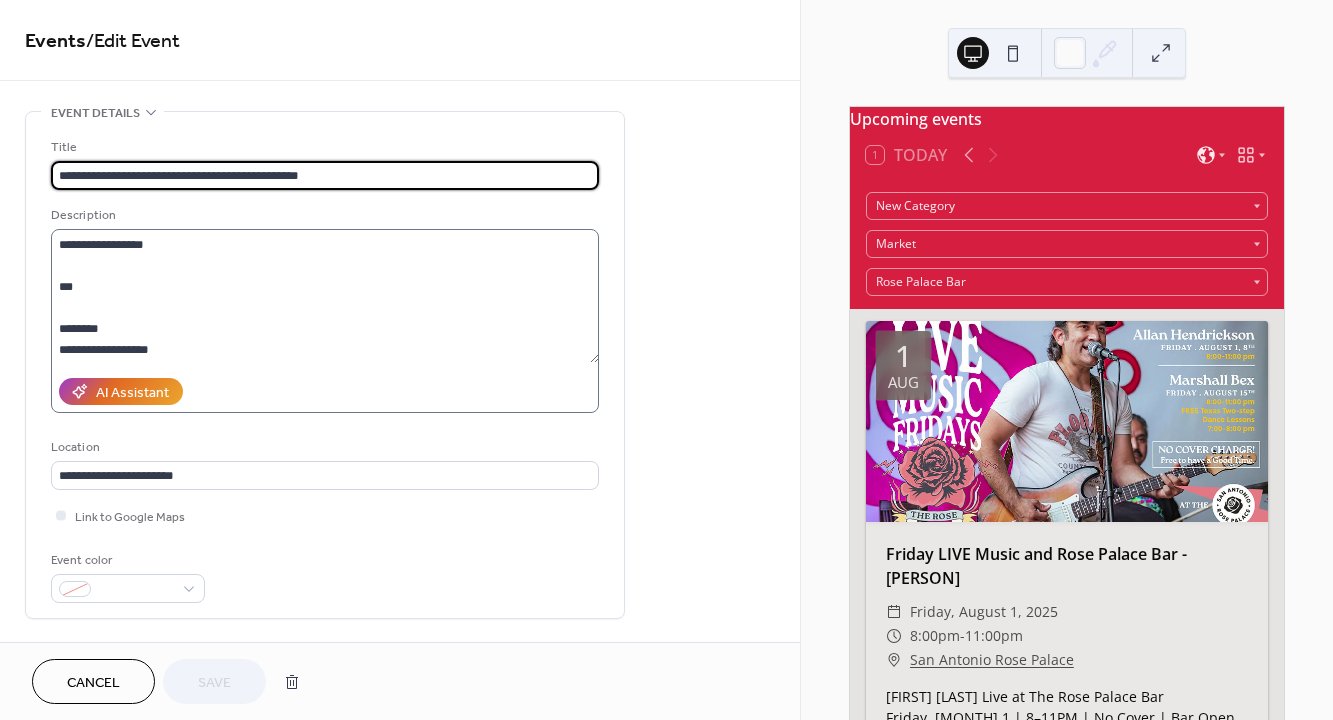 scroll, scrollTop: 295, scrollLeft: 0, axis: vertical 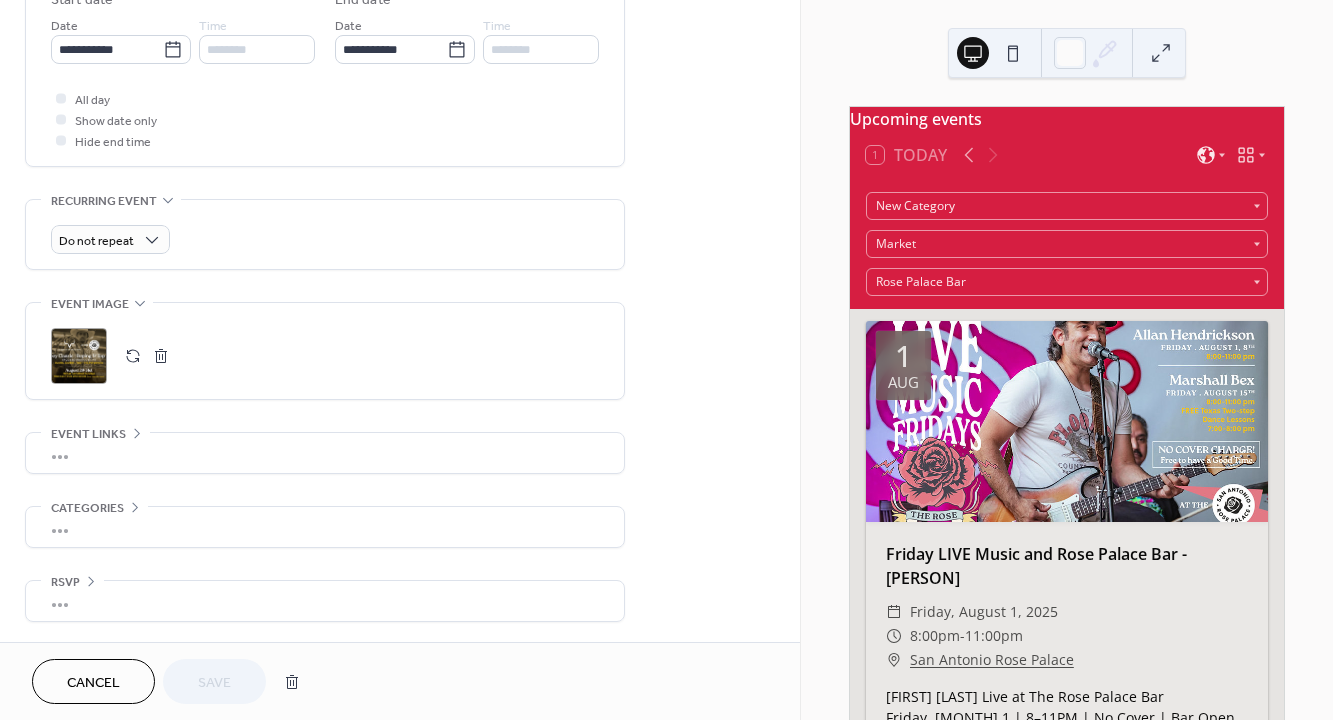 click on "•••" at bounding box center [325, 453] 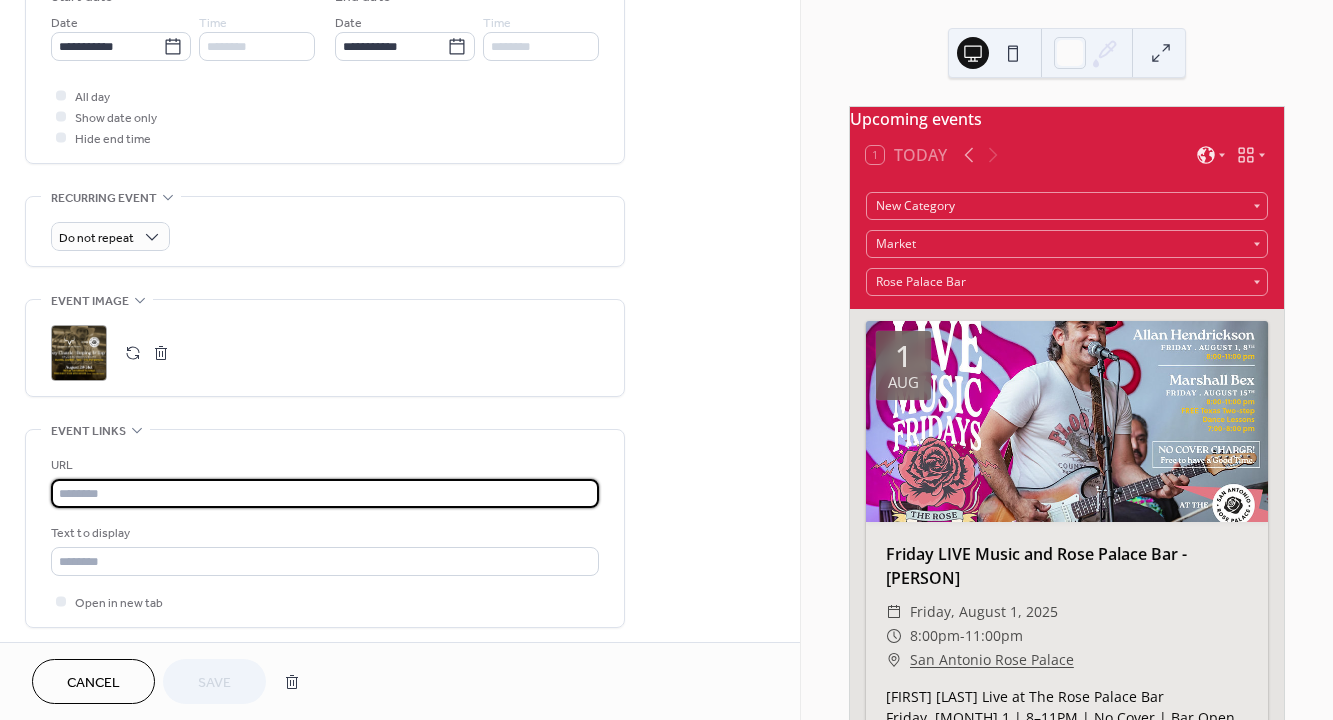 click at bounding box center (325, 493) 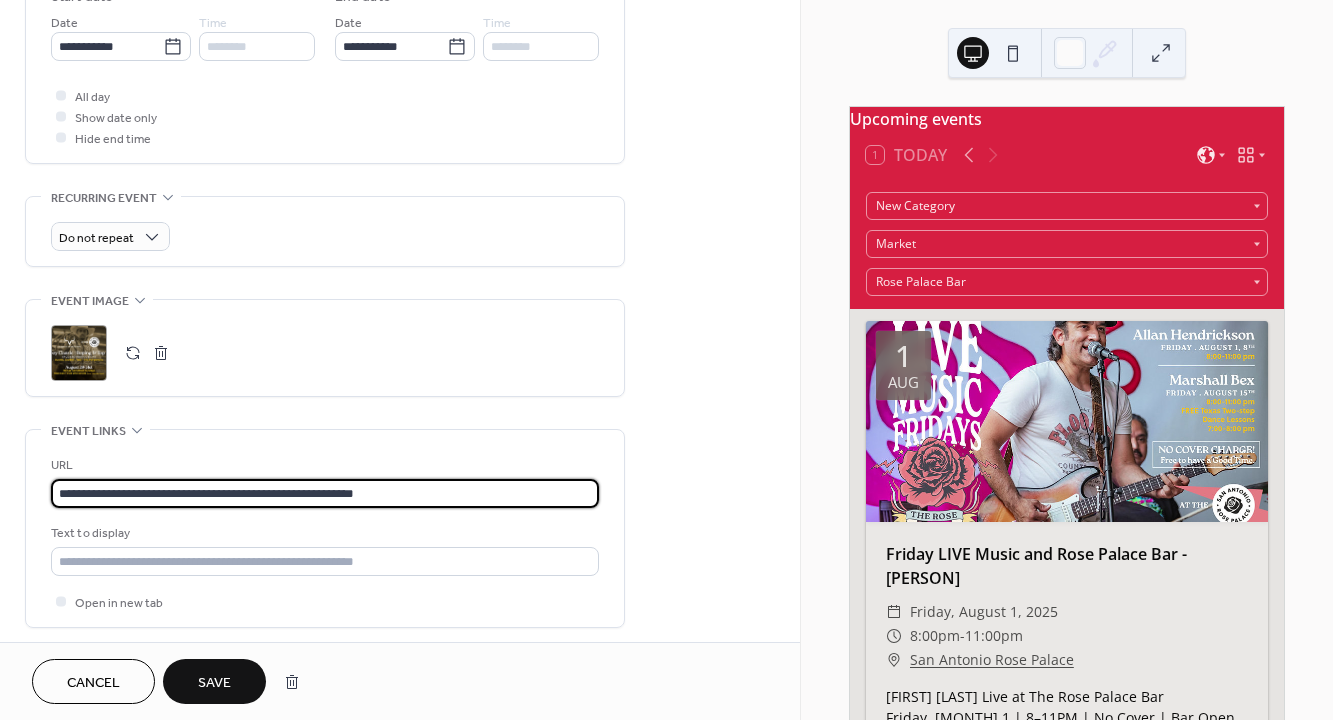 drag, startPoint x: 143, startPoint y: 502, endPoint x: 9, endPoint y: 493, distance: 134.3019 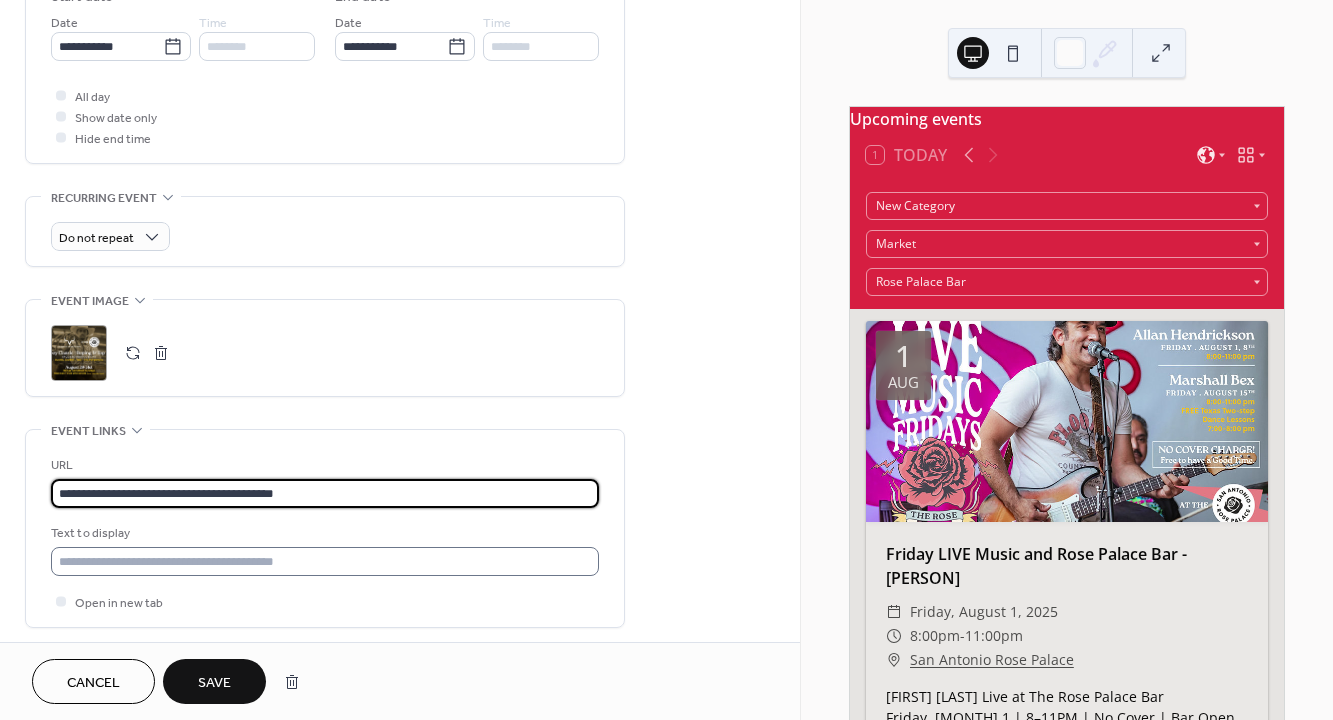 type on "**********" 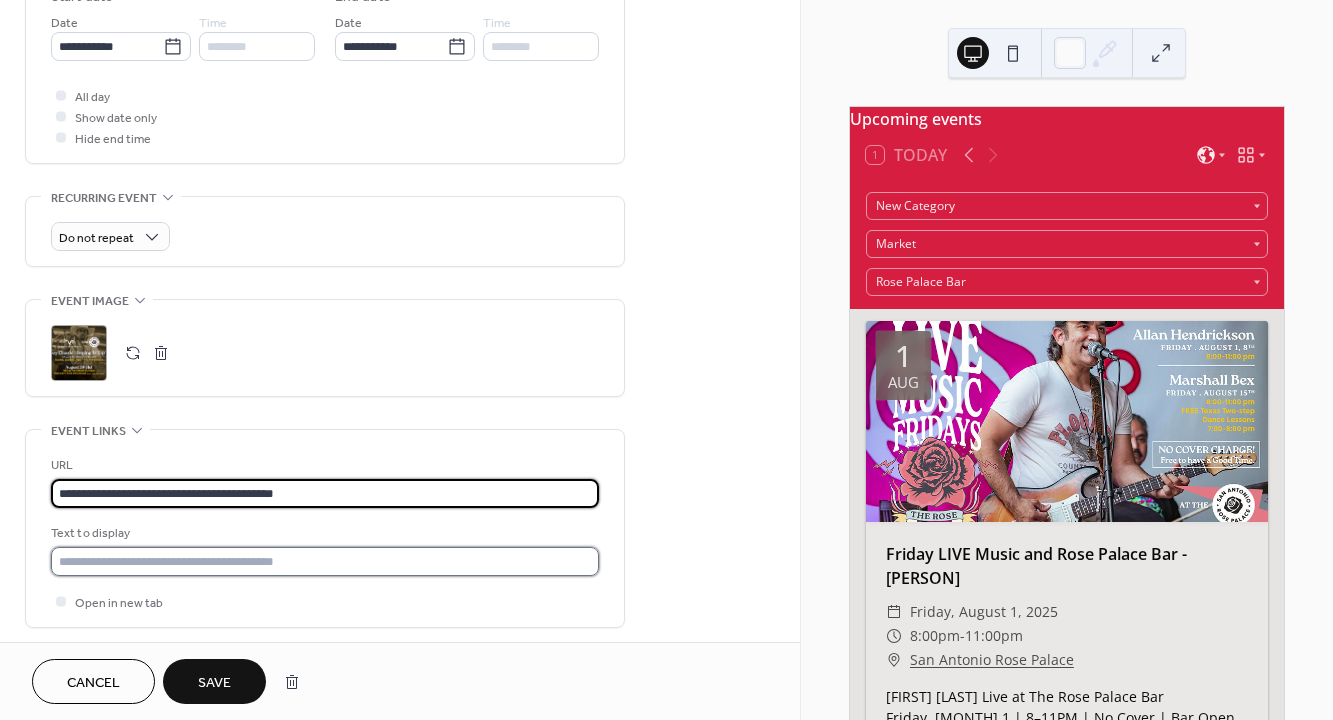 click at bounding box center (325, 561) 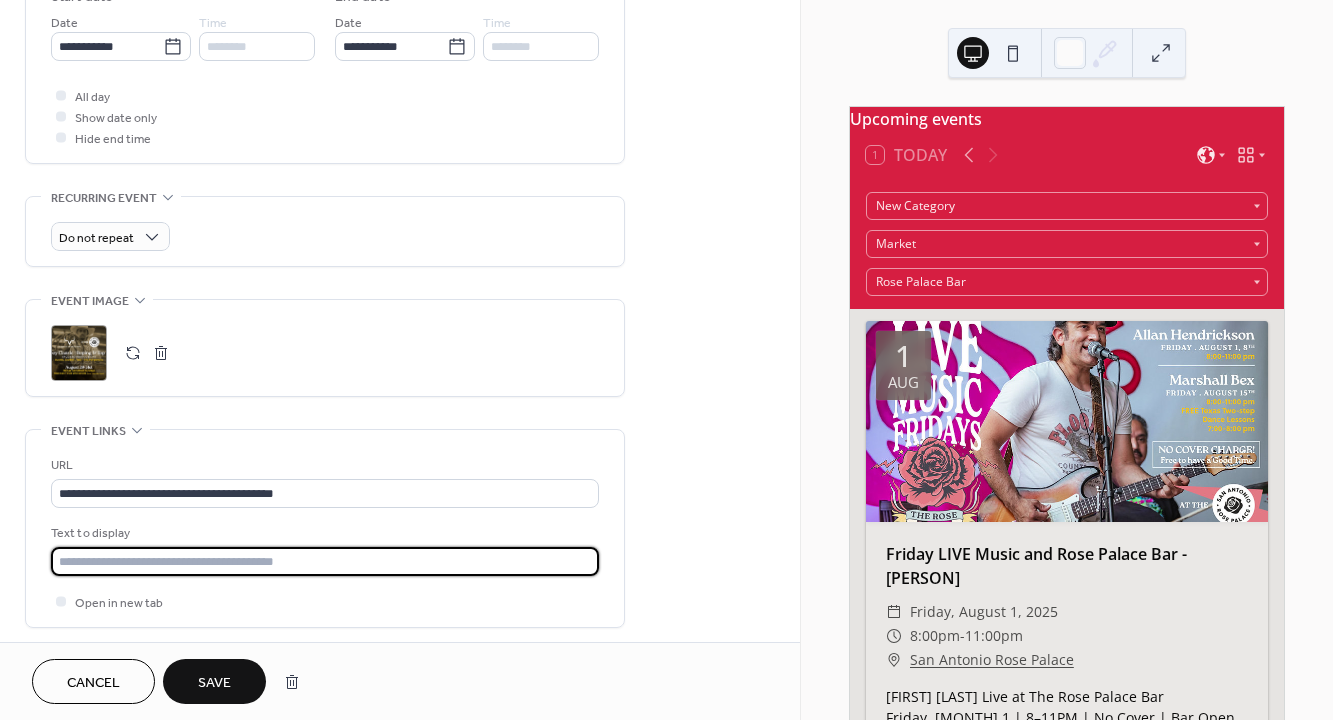 click at bounding box center (325, 561) 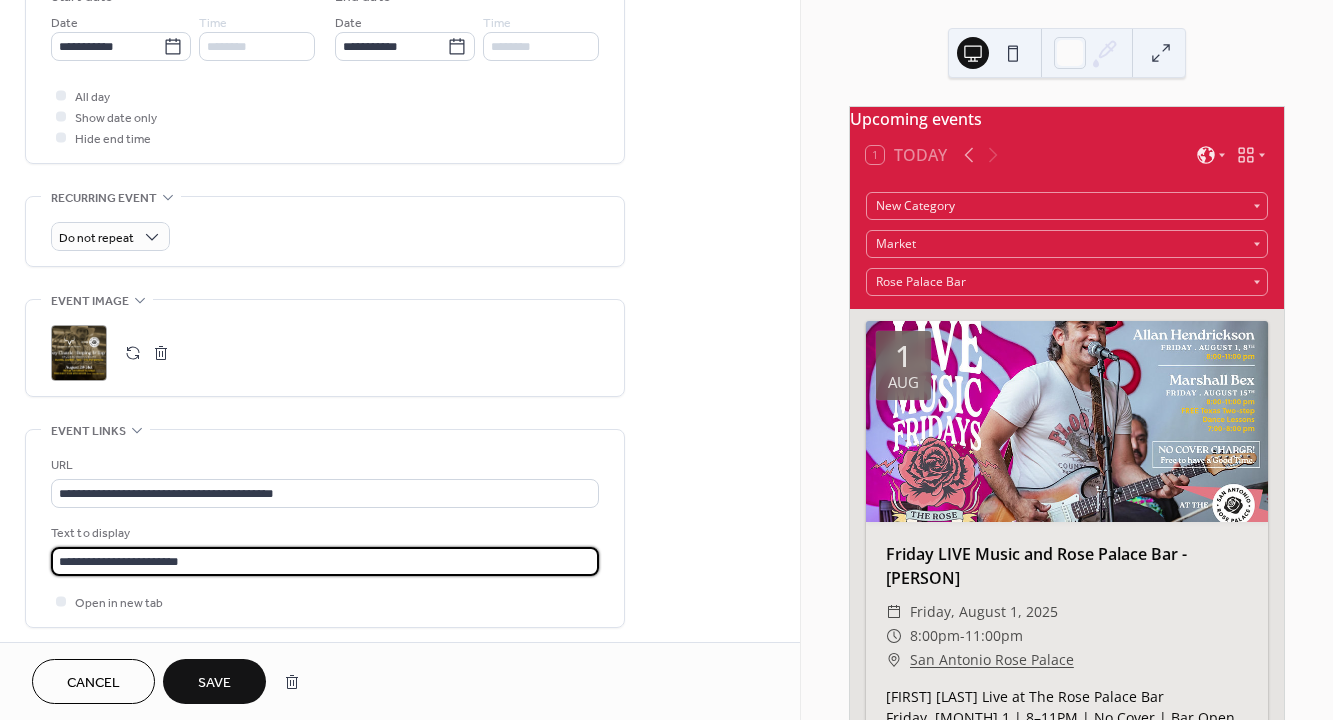 type on "**********" 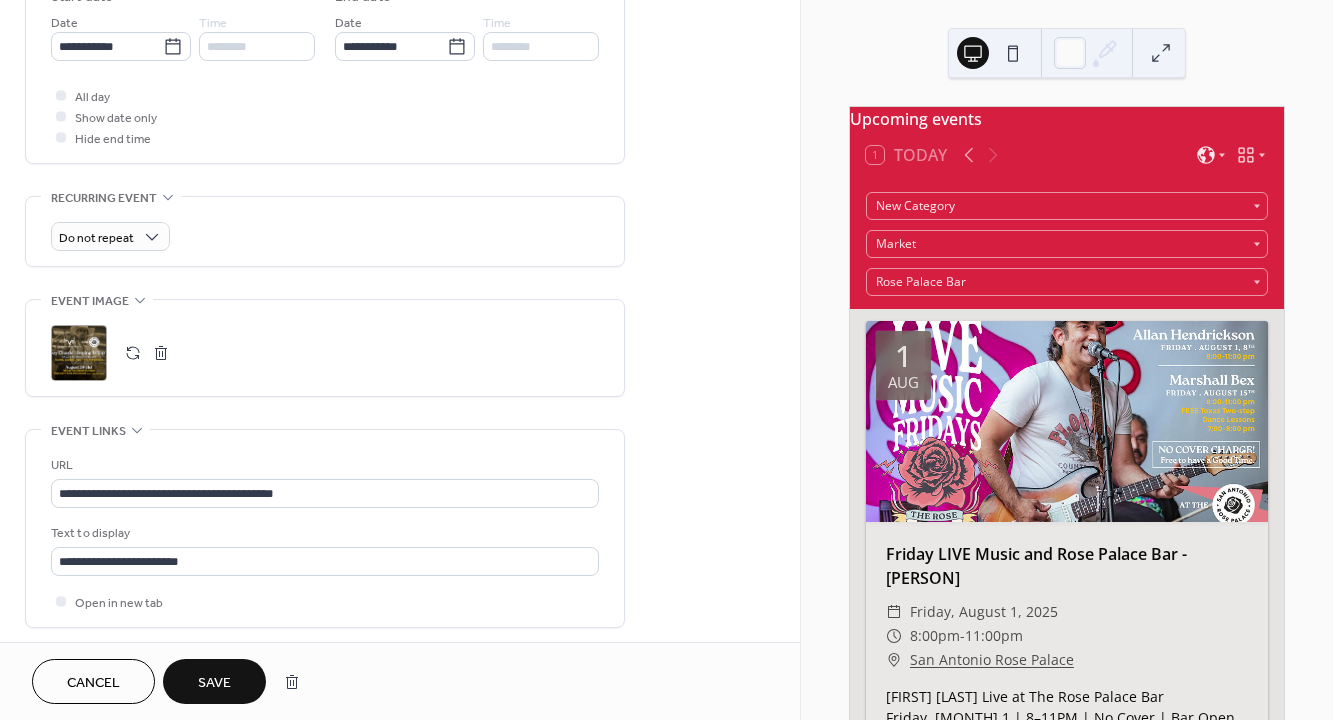 click on "Save" at bounding box center [214, 683] 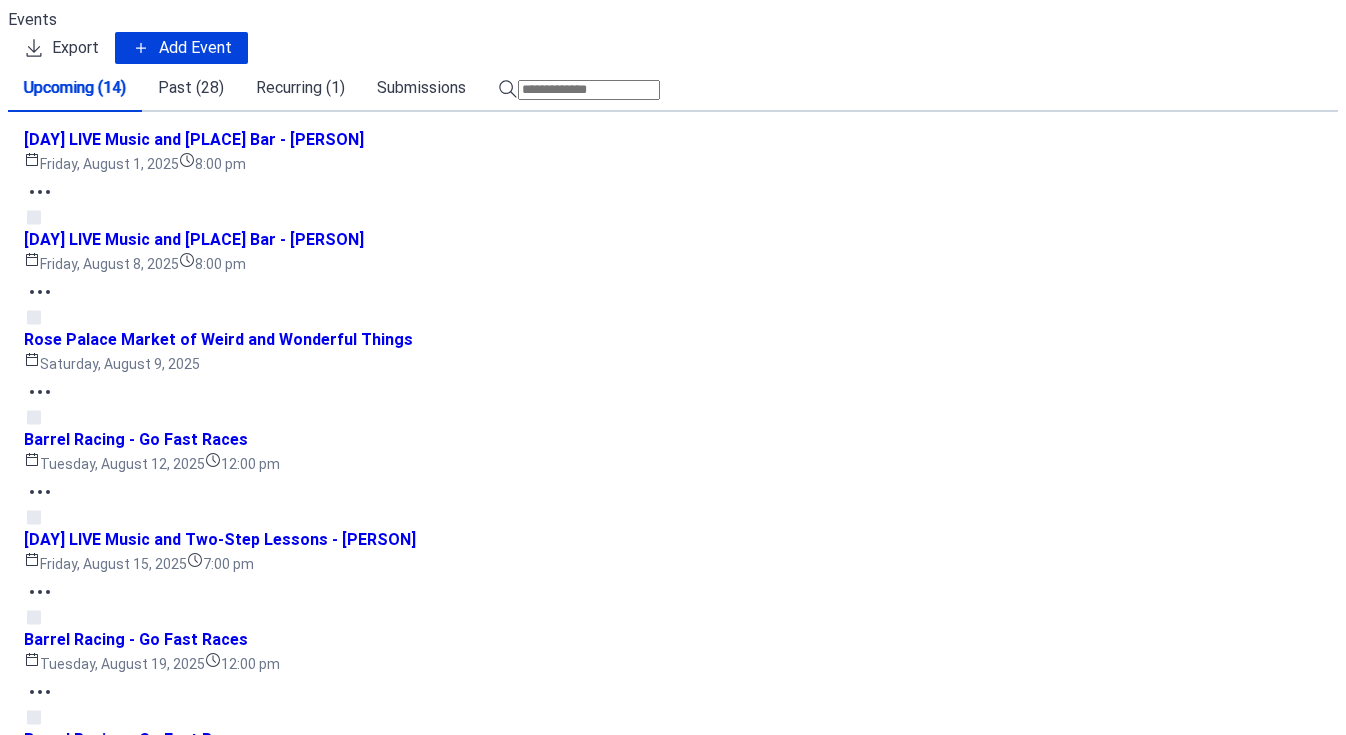 scroll, scrollTop: 0, scrollLeft: 0, axis: both 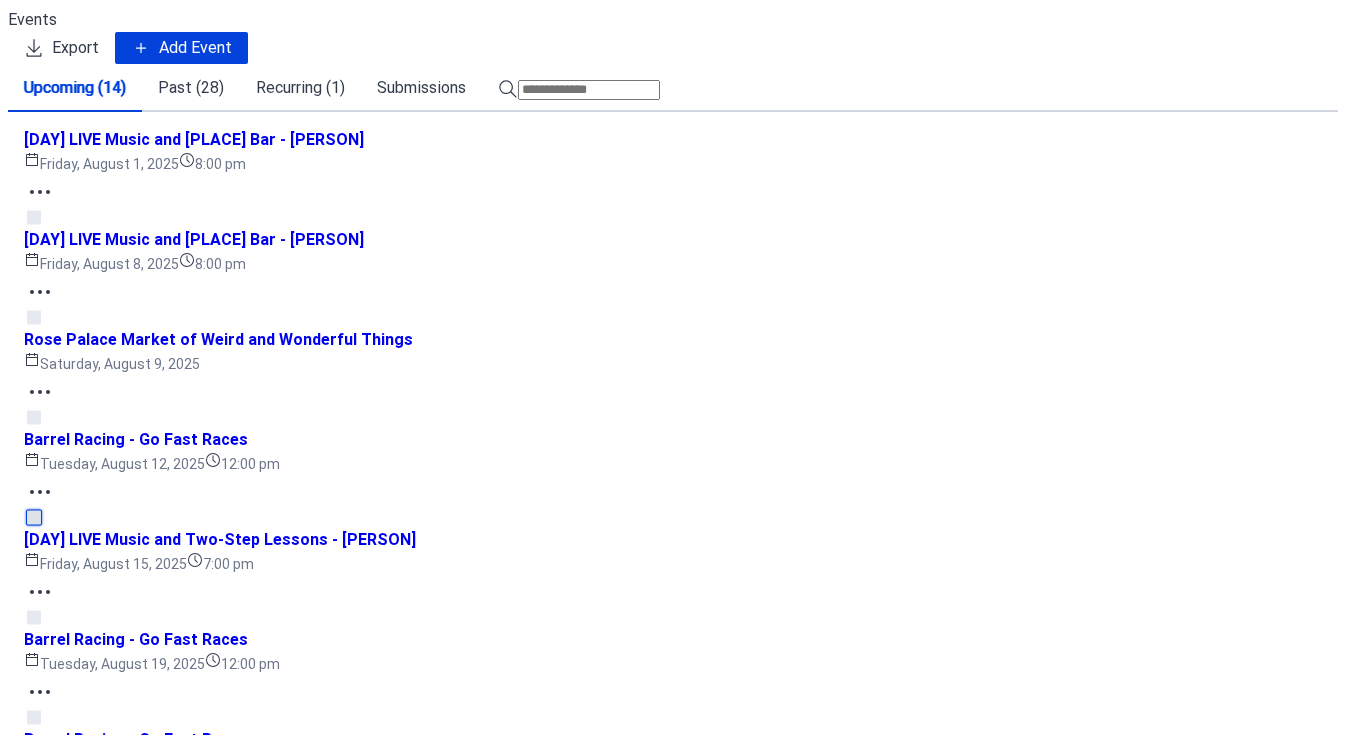 click at bounding box center (34, 517) 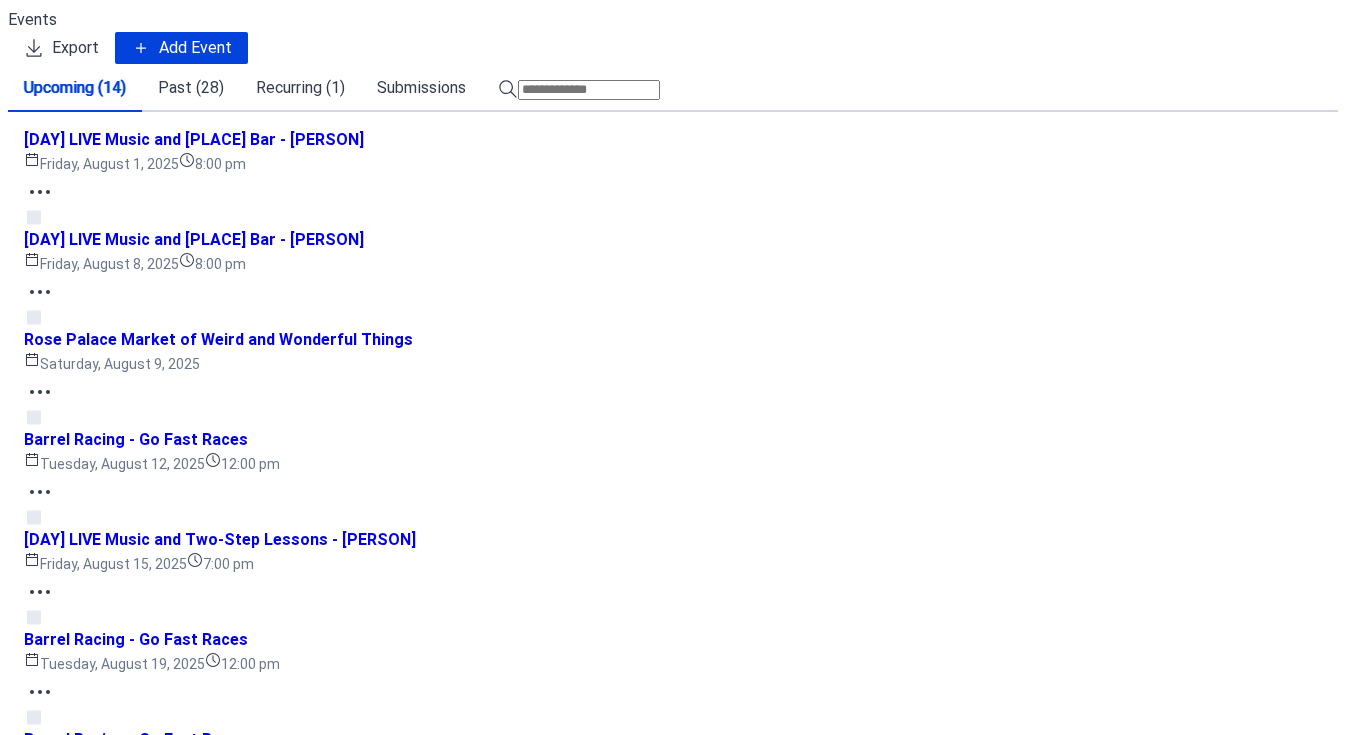 click on "Barrel Racing - Go Fast Races Tuesday, August 12, 2025 12:00 pm" at bounding box center (673, 478) 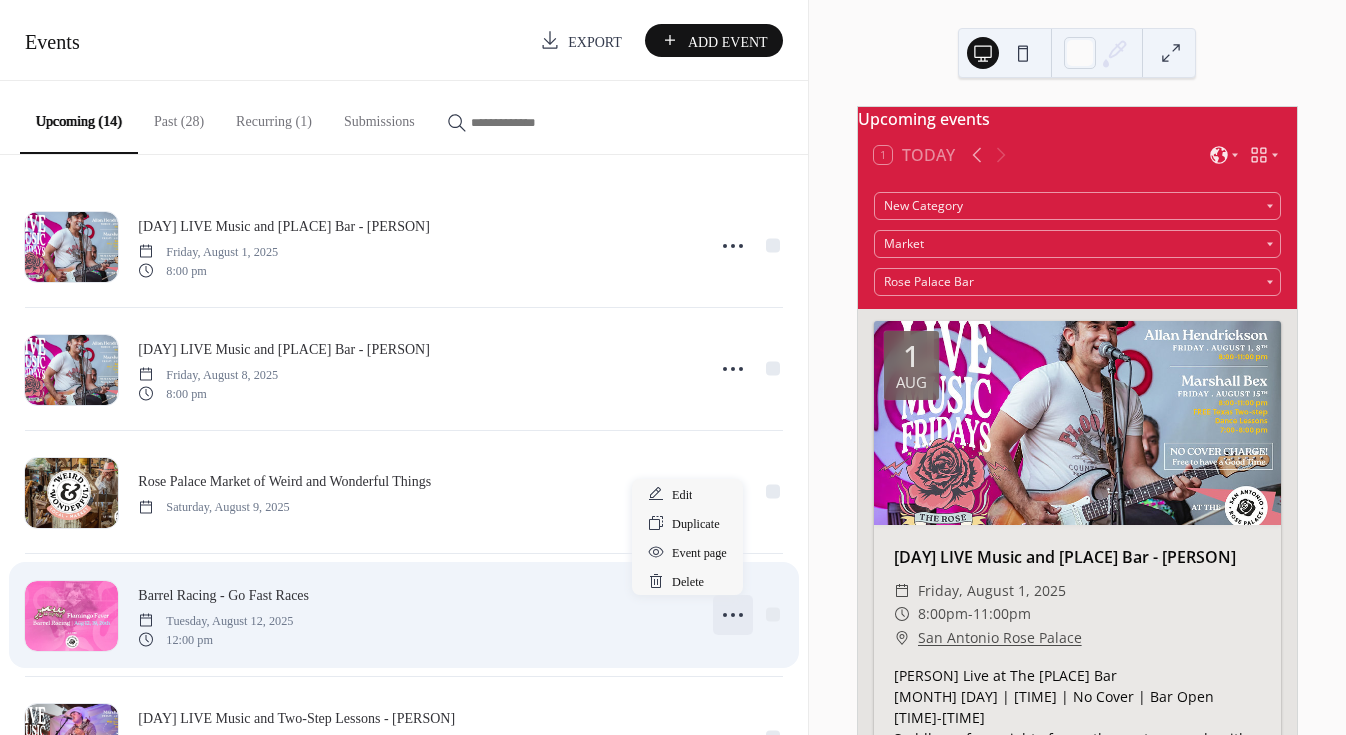 click 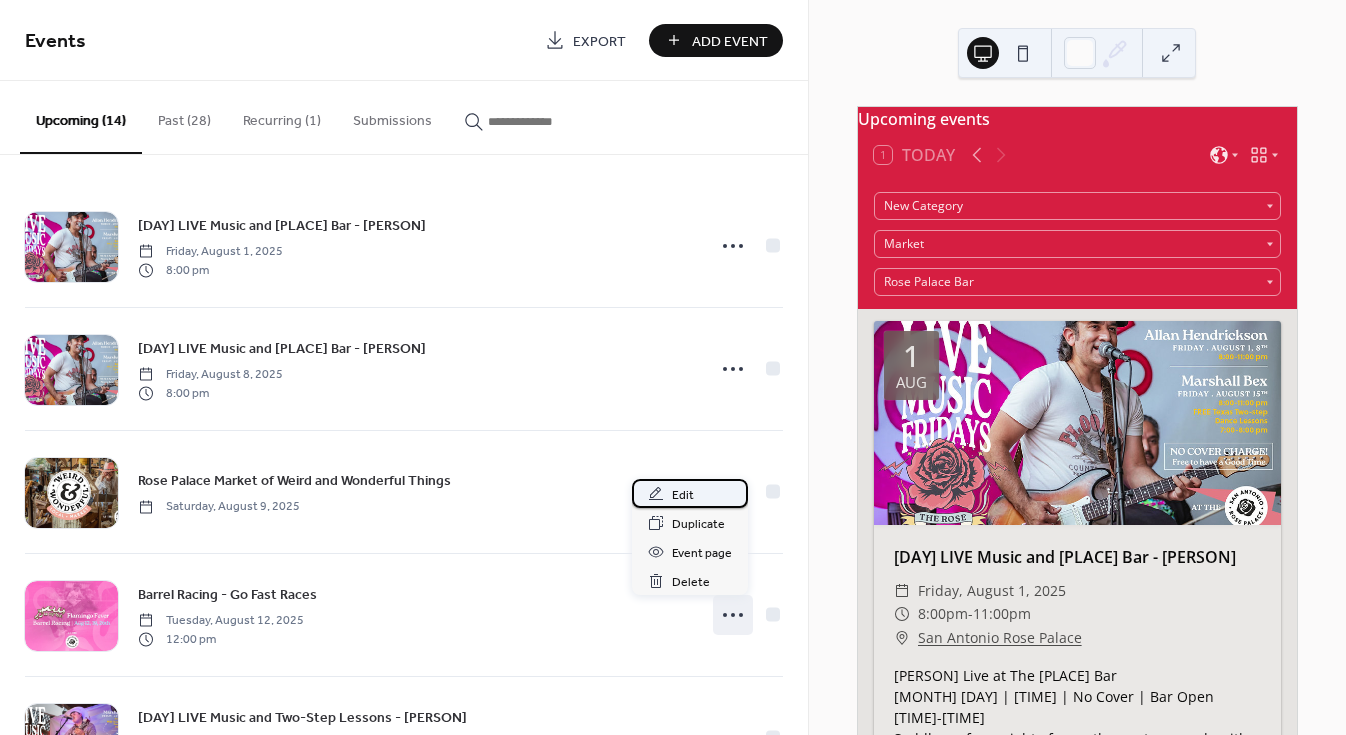 click on "Edit" at bounding box center (683, 495) 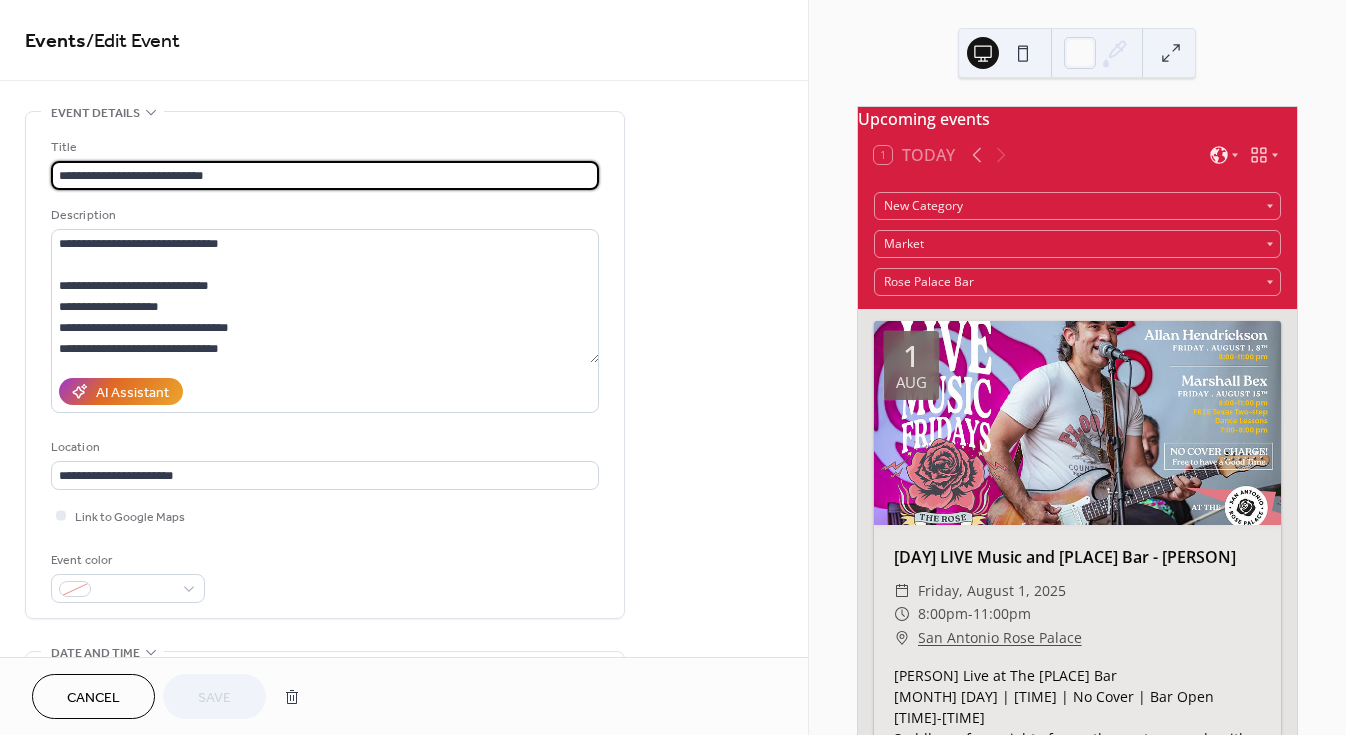 scroll, scrollTop: 525, scrollLeft: 0, axis: vertical 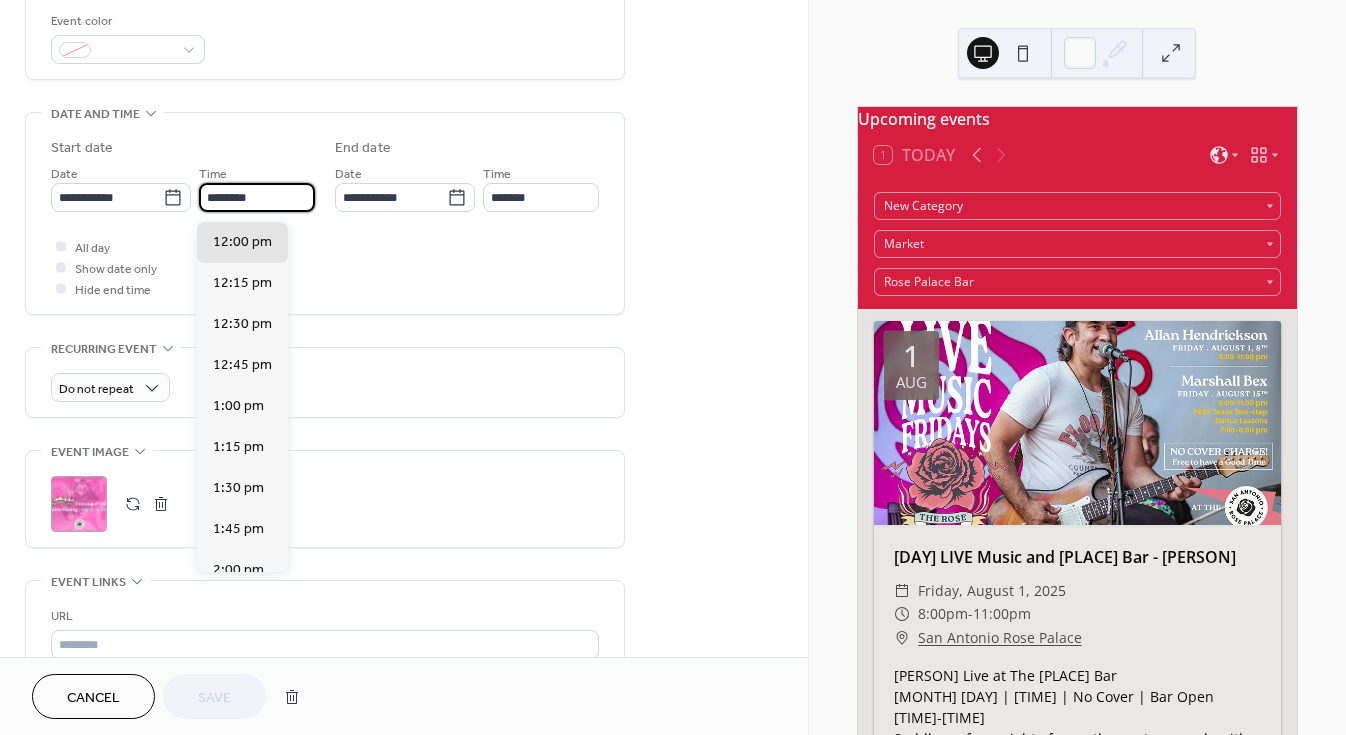 drag, startPoint x: 213, startPoint y: 201, endPoint x: 201, endPoint y: 202, distance: 12.0415945 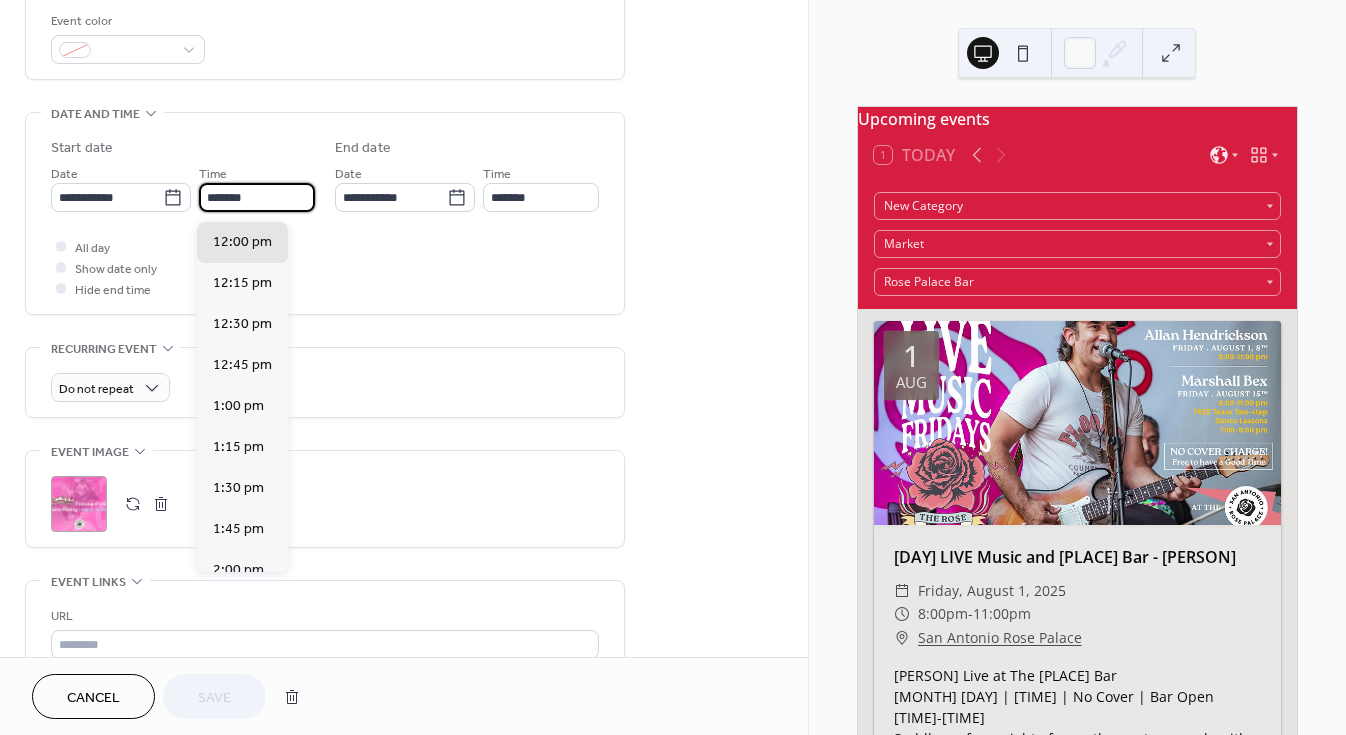 scroll, scrollTop: 3280, scrollLeft: 0, axis: vertical 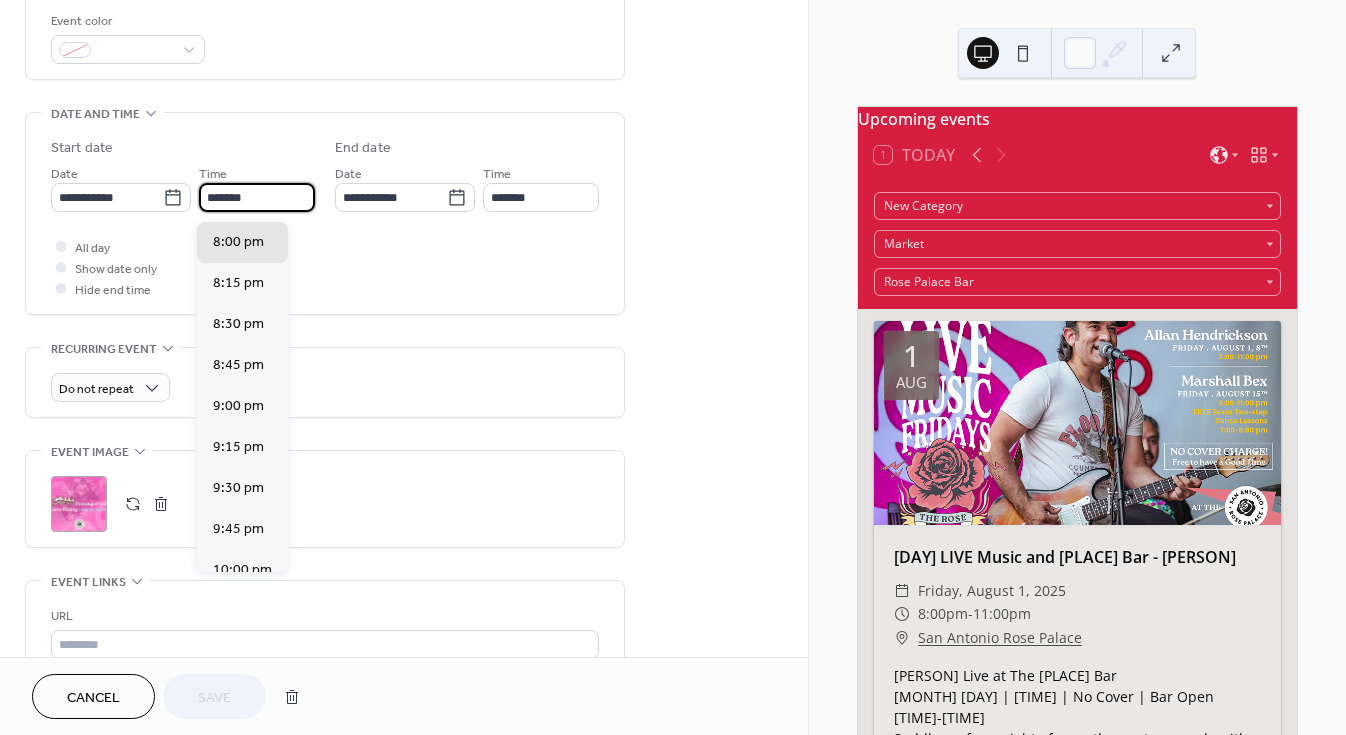 click on "*******" at bounding box center (257, 197) 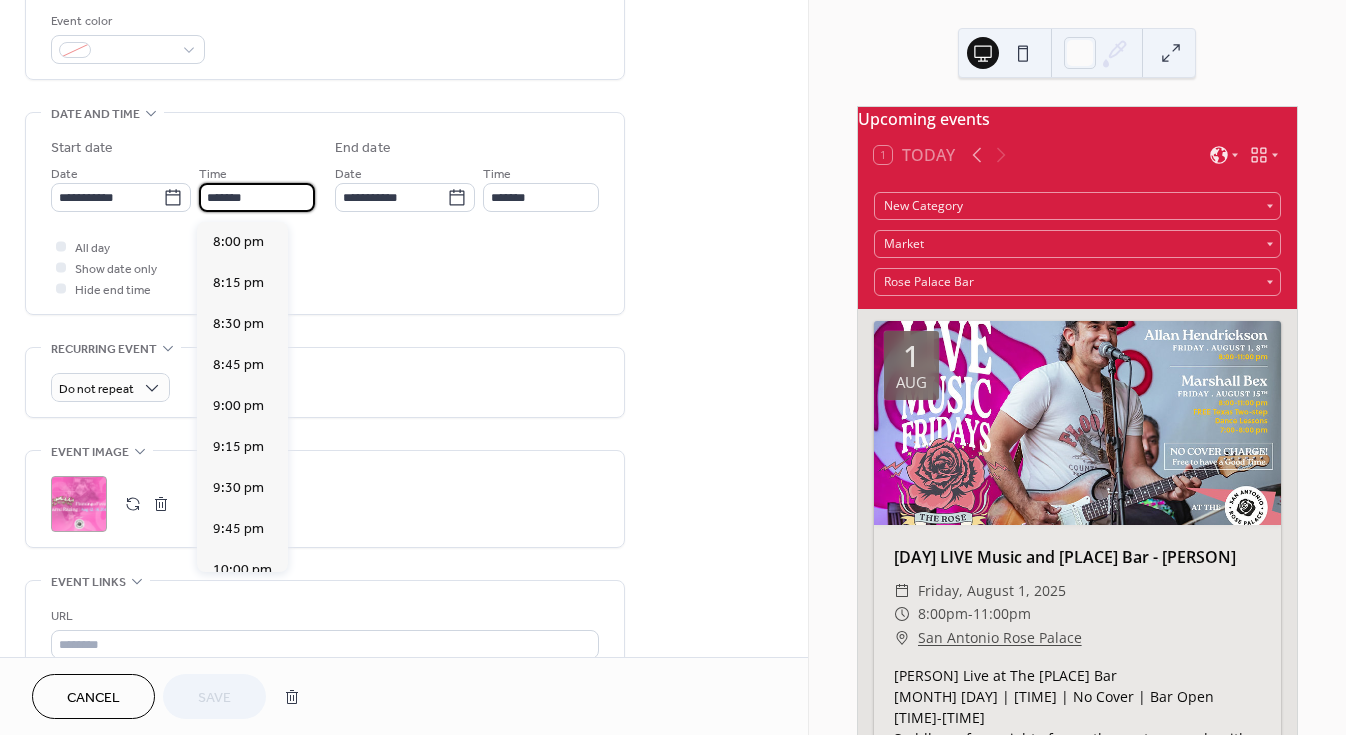 scroll, scrollTop: 1312, scrollLeft: 0, axis: vertical 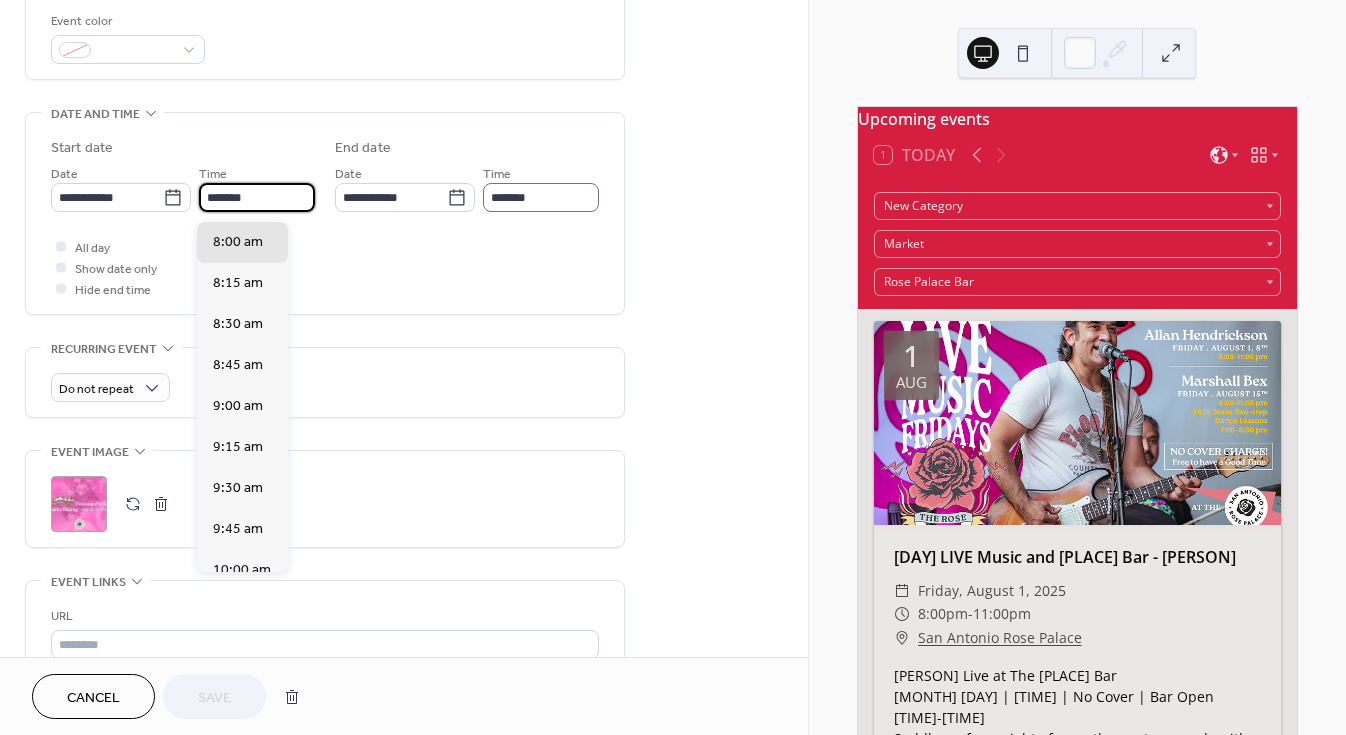 type on "*******" 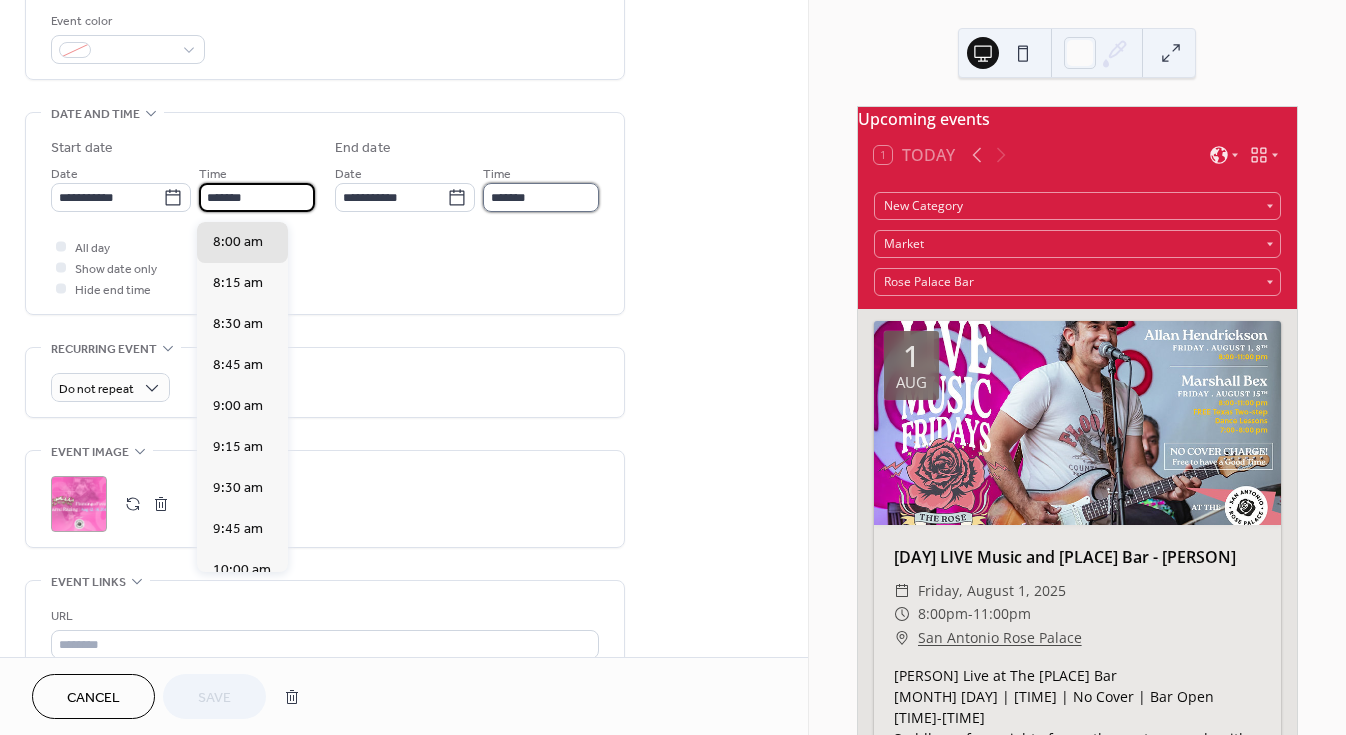 click on "*******" at bounding box center [541, 197] 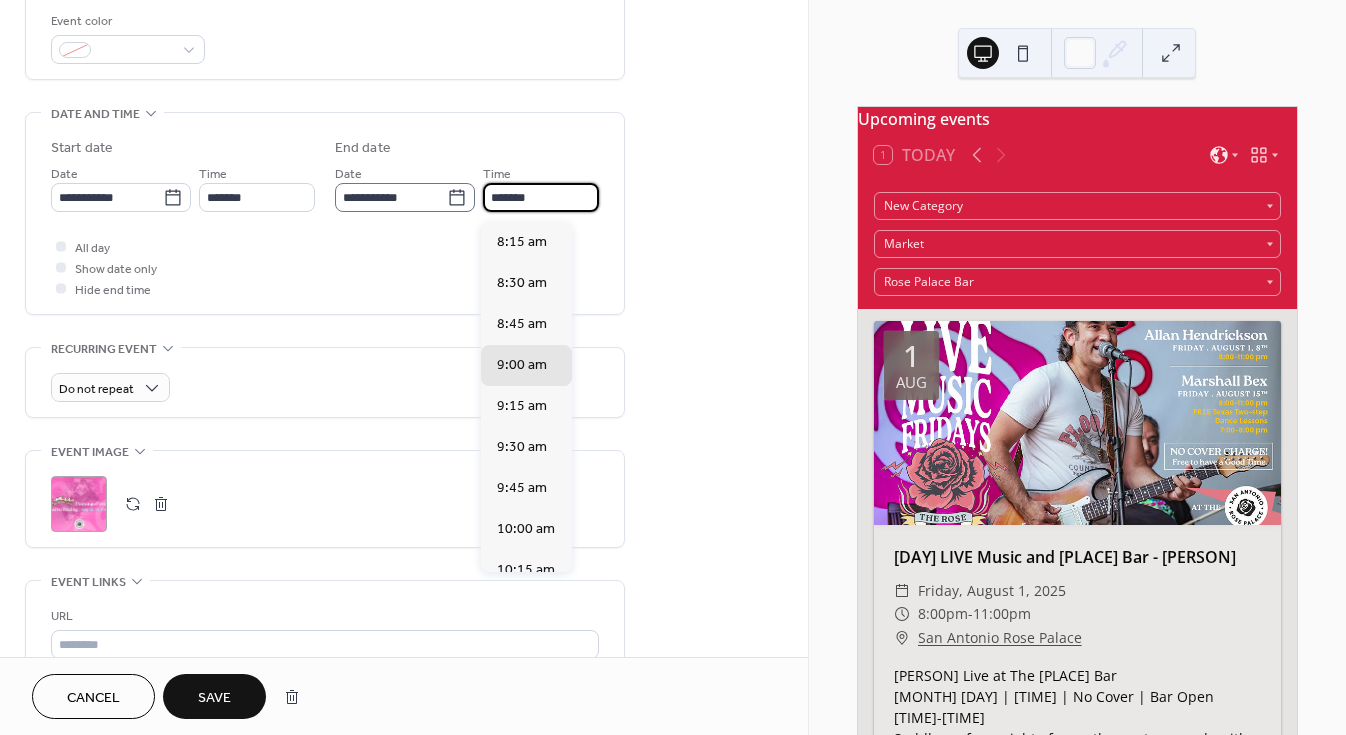 drag, startPoint x: 492, startPoint y: 201, endPoint x: 464, endPoint y: 199, distance: 28.071337 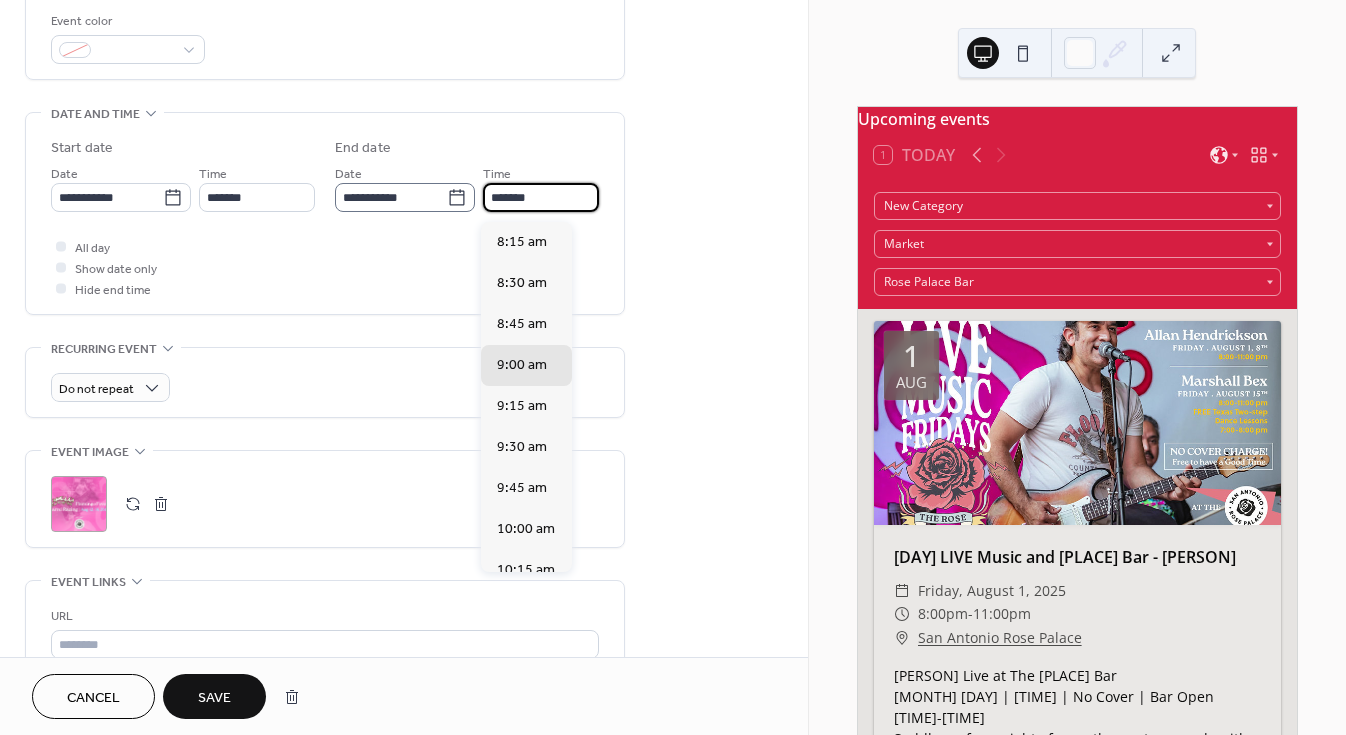 click on "**********" at bounding box center [467, 187] 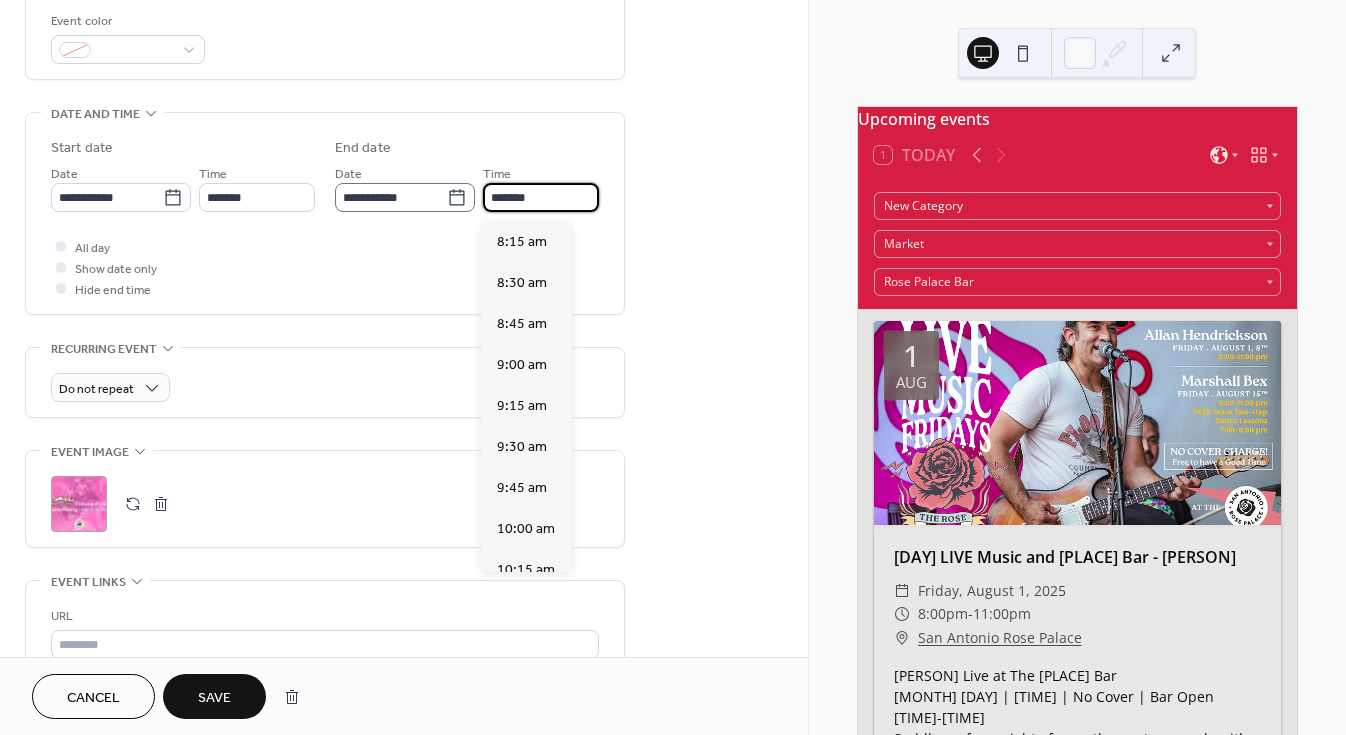 scroll, scrollTop: 1927, scrollLeft: 0, axis: vertical 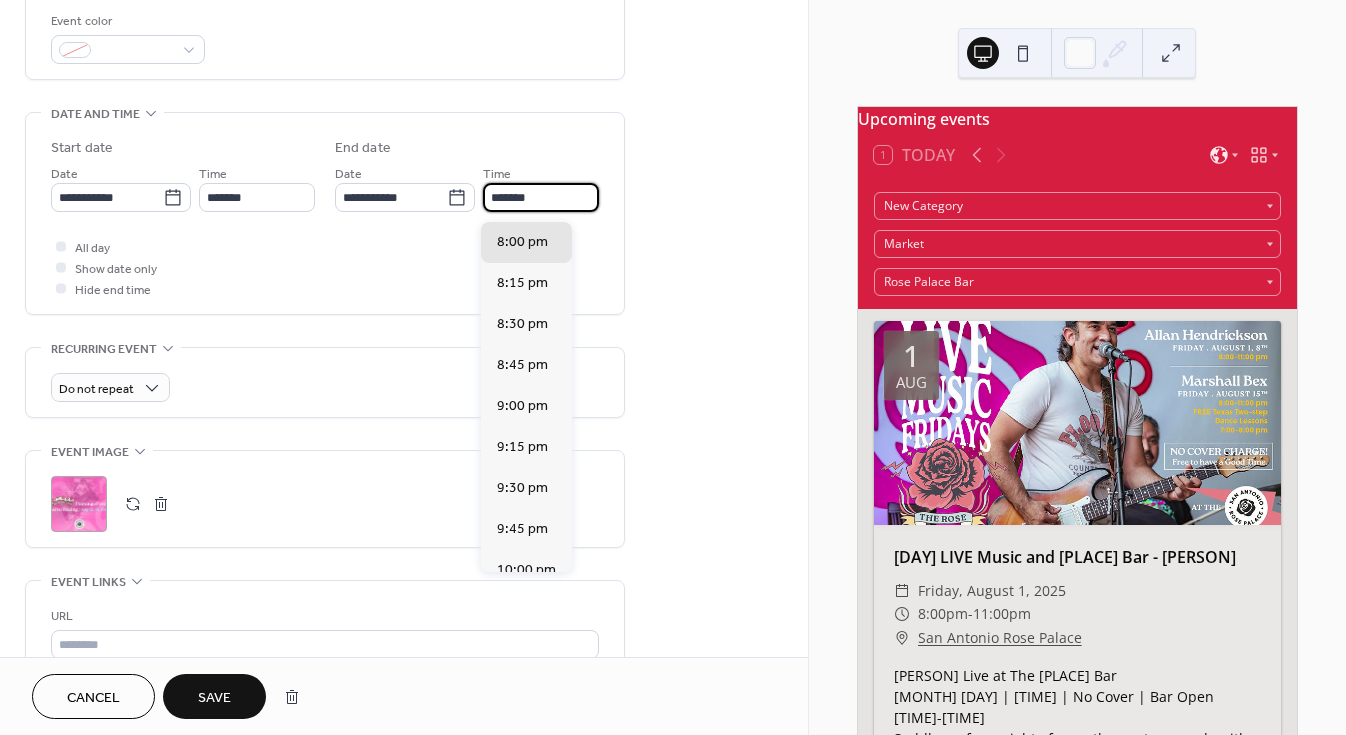 type on "*******" 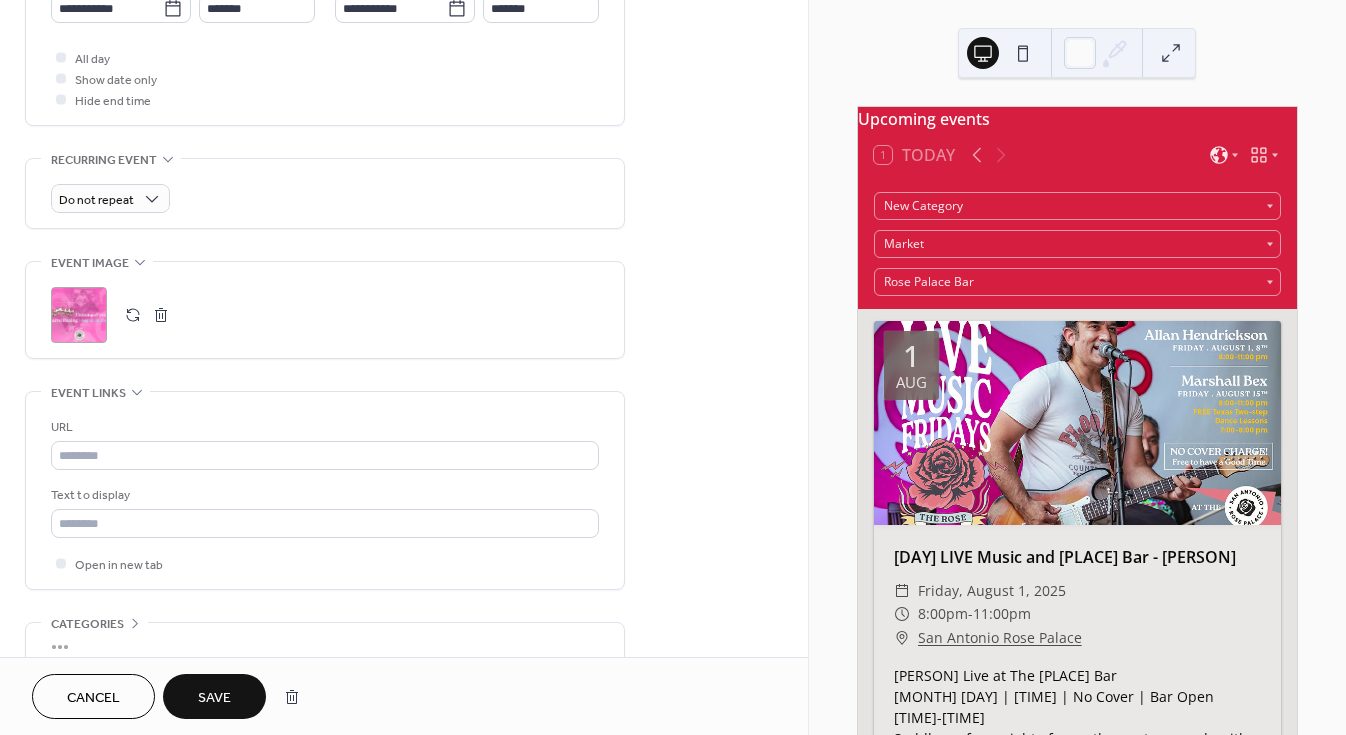 scroll, scrollTop: 735, scrollLeft: 0, axis: vertical 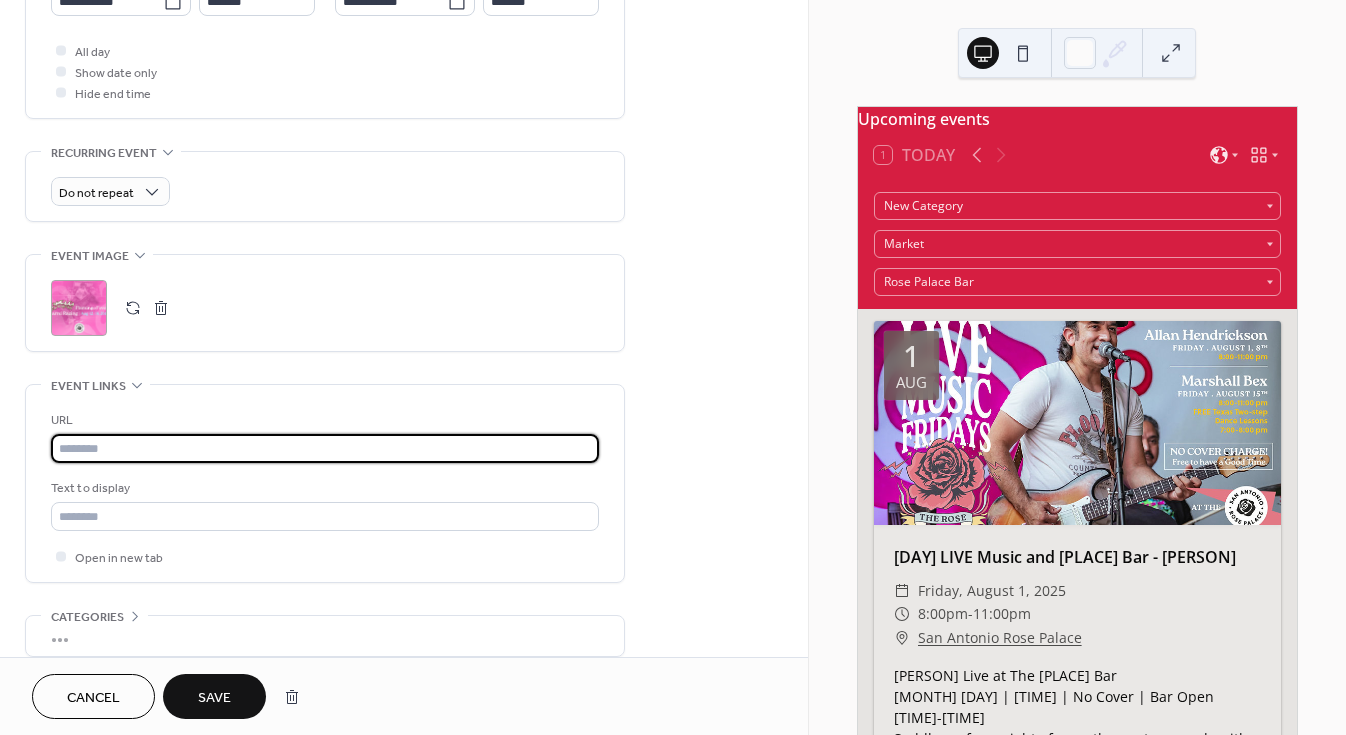 click at bounding box center [325, 448] 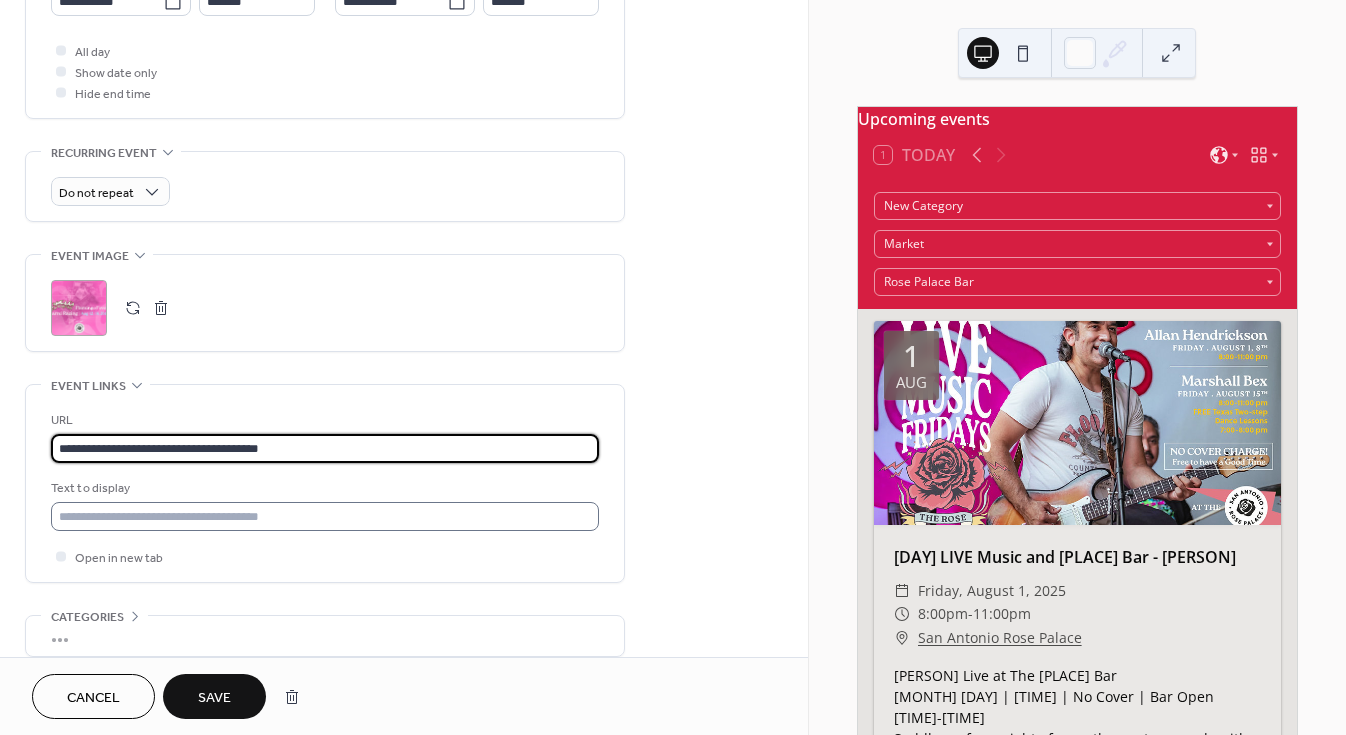 type on "**********" 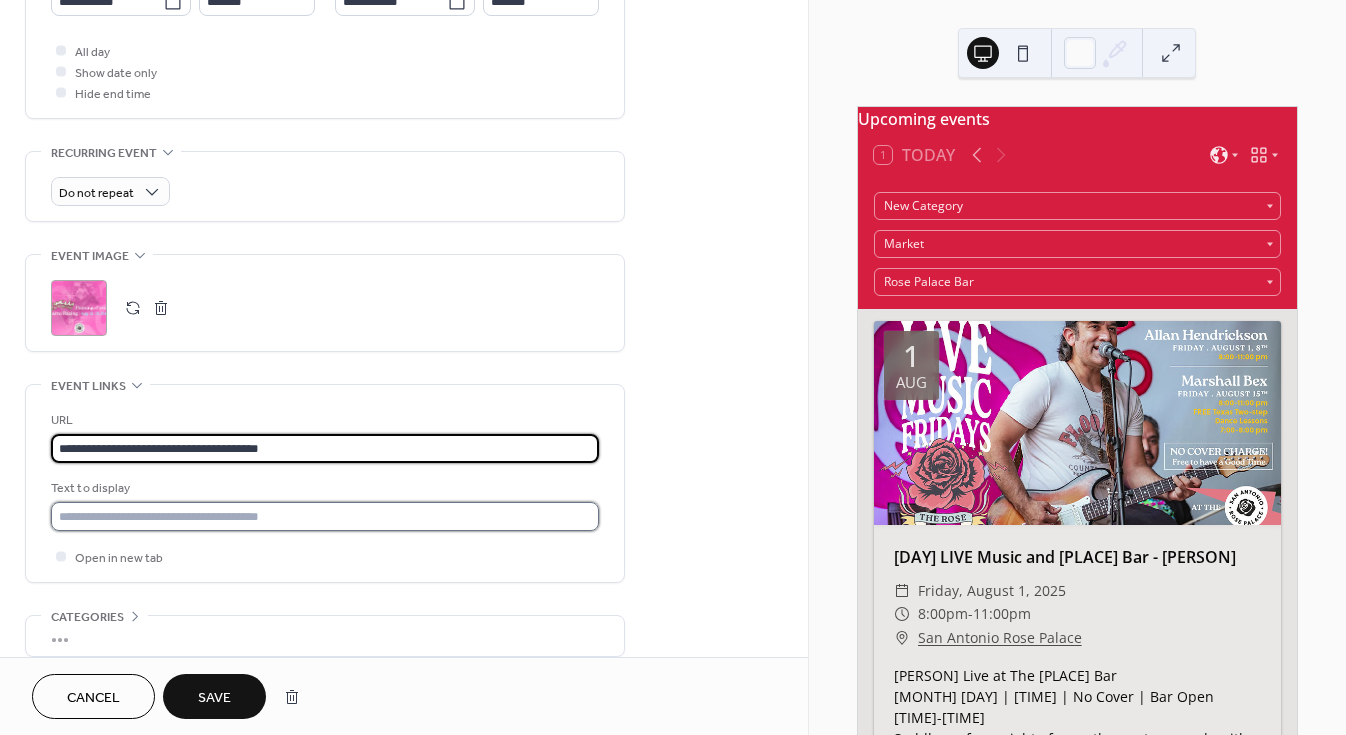 click at bounding box center [325, 516] 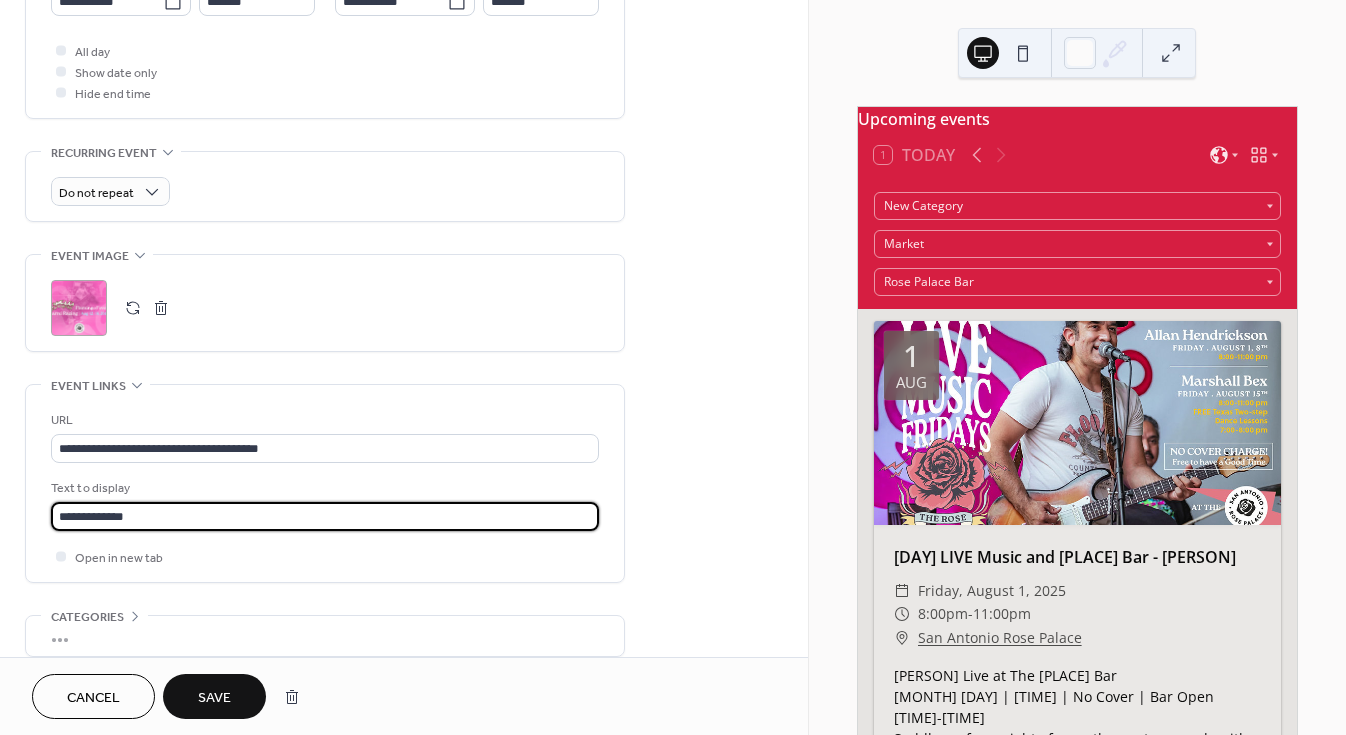 type on "**********" 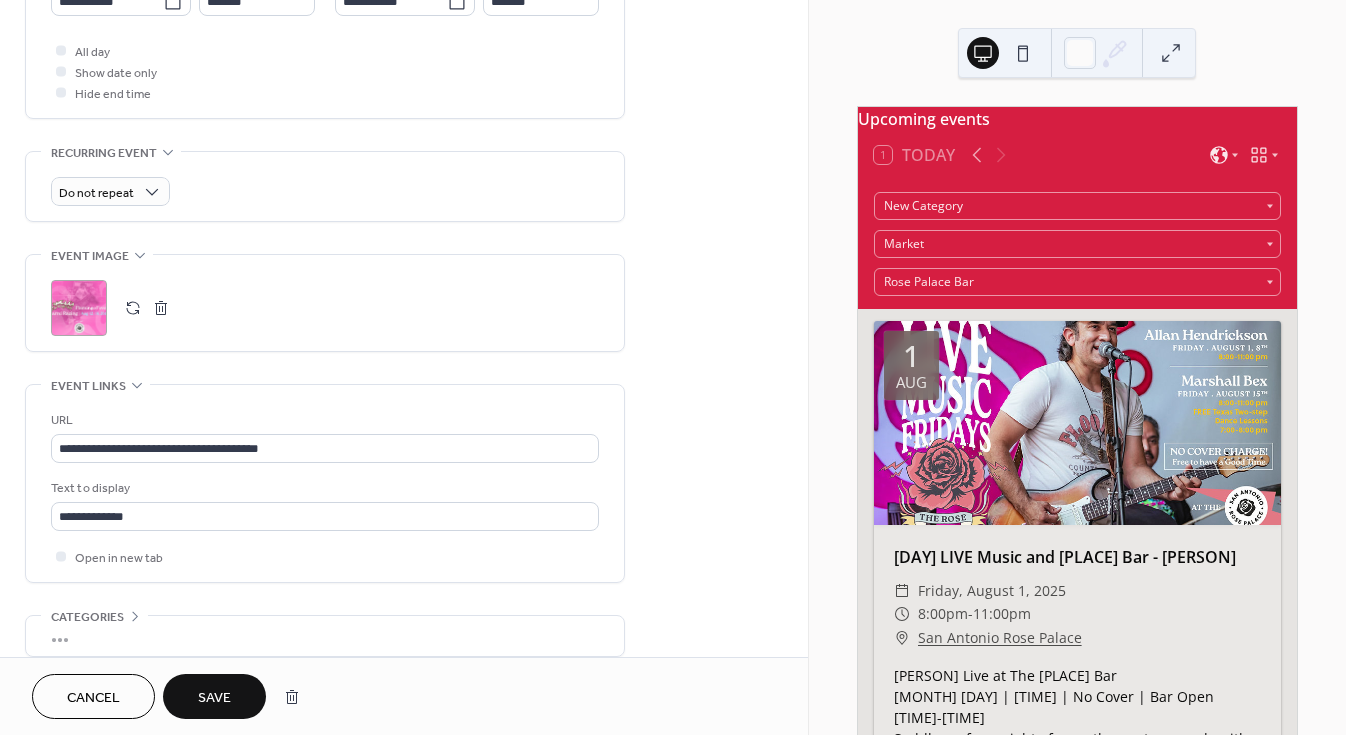 click on "Save" at bounding box center (214, 698) 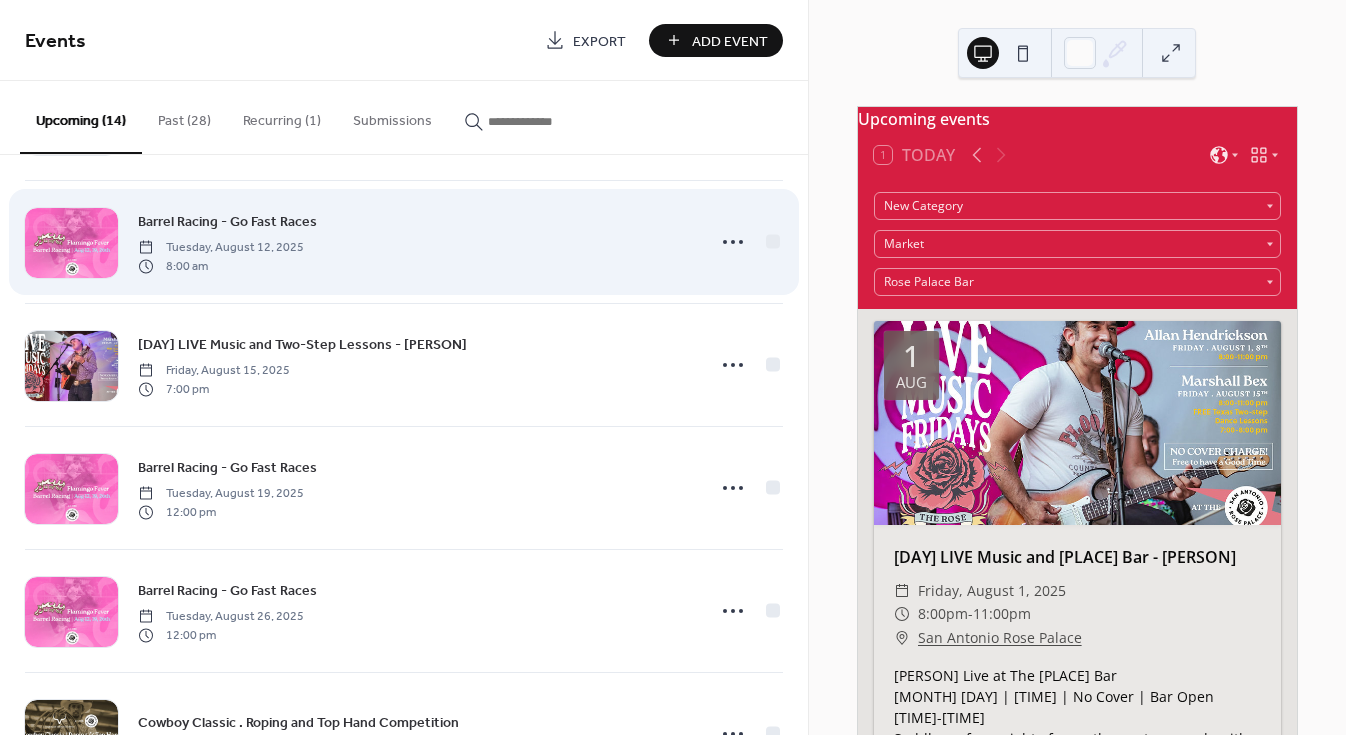 scroll, scrollTop: 401, scrollLeft: 0, axis: vertical 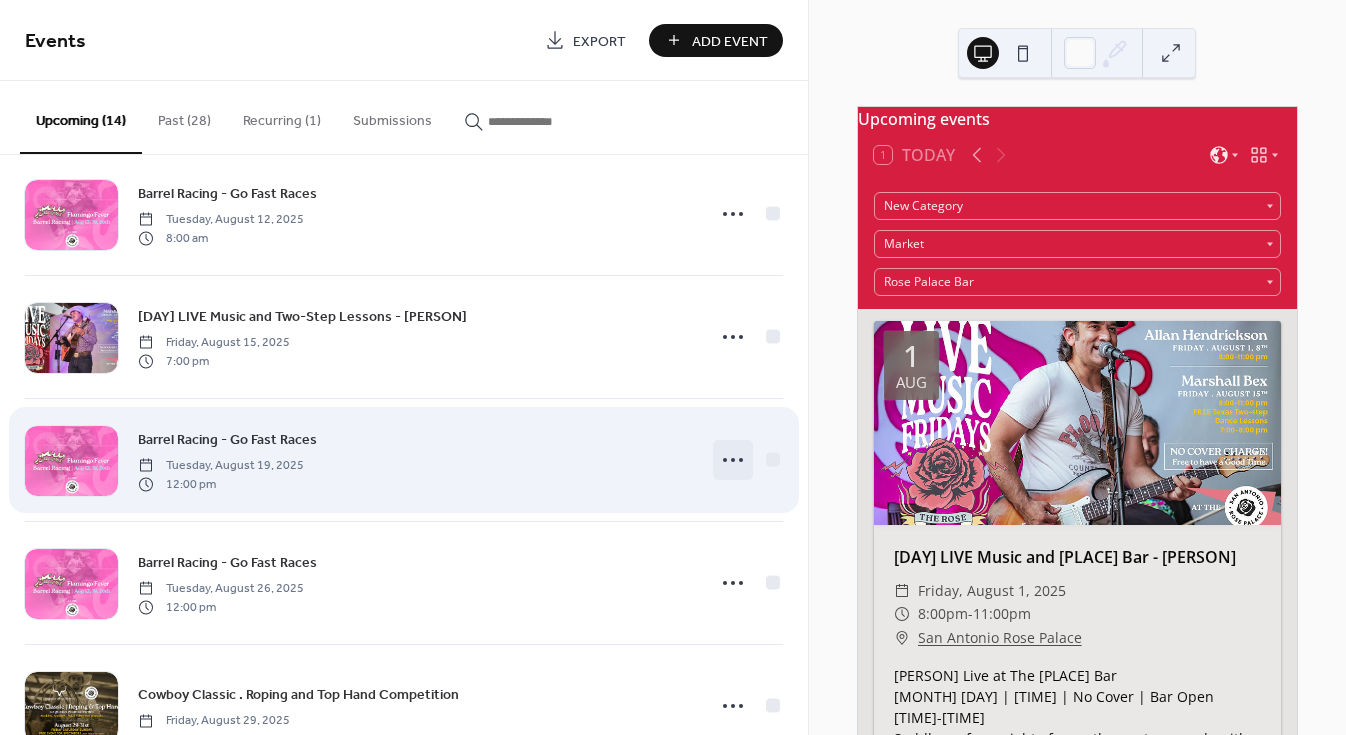 click 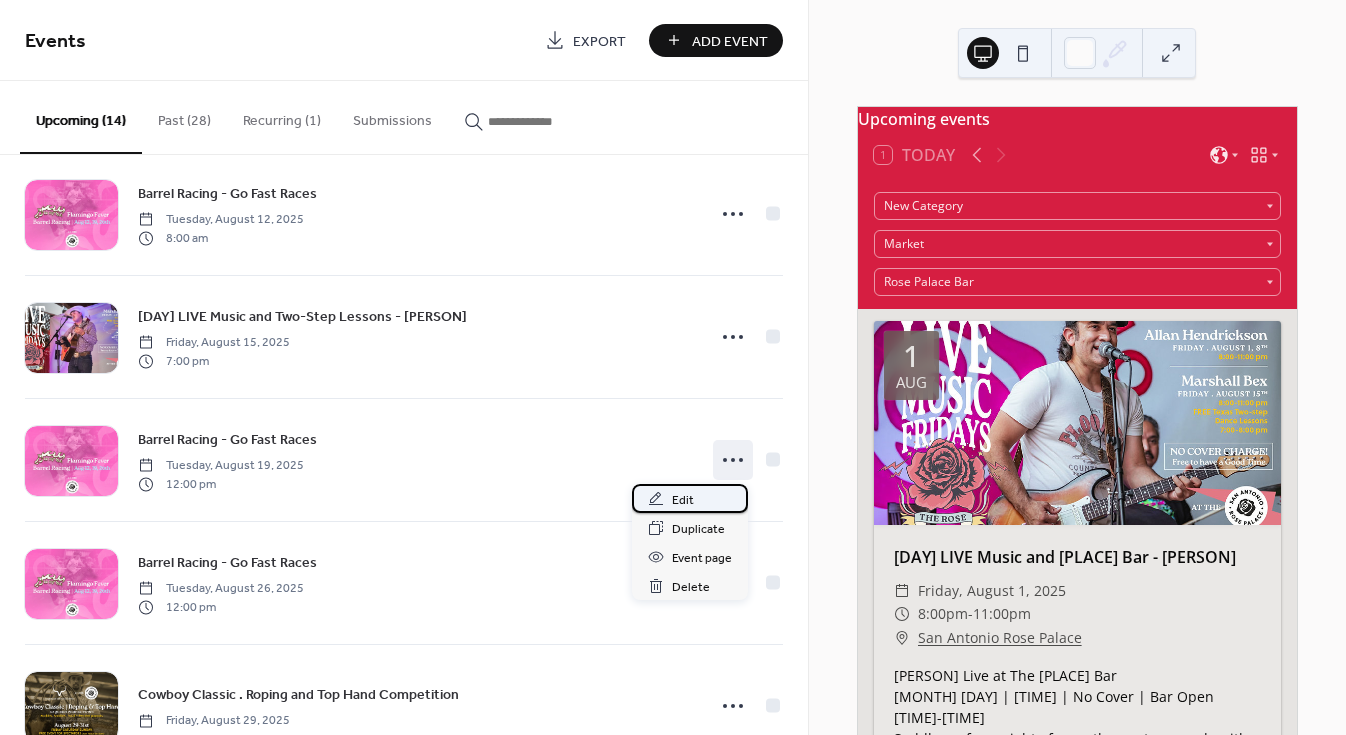 click on "Edit" at bounding box center (683, 500) 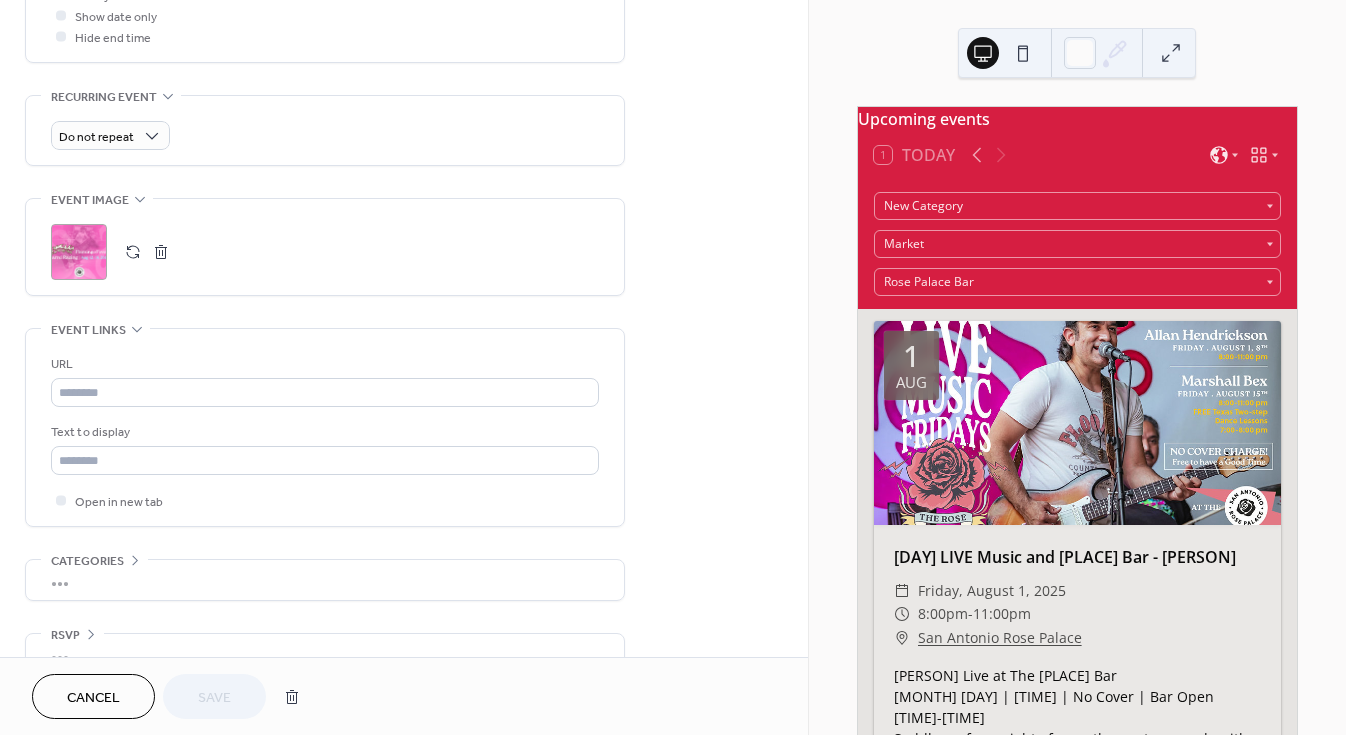 scroll, scrollTop: 799, scrollLeft: 0, axis: vertical 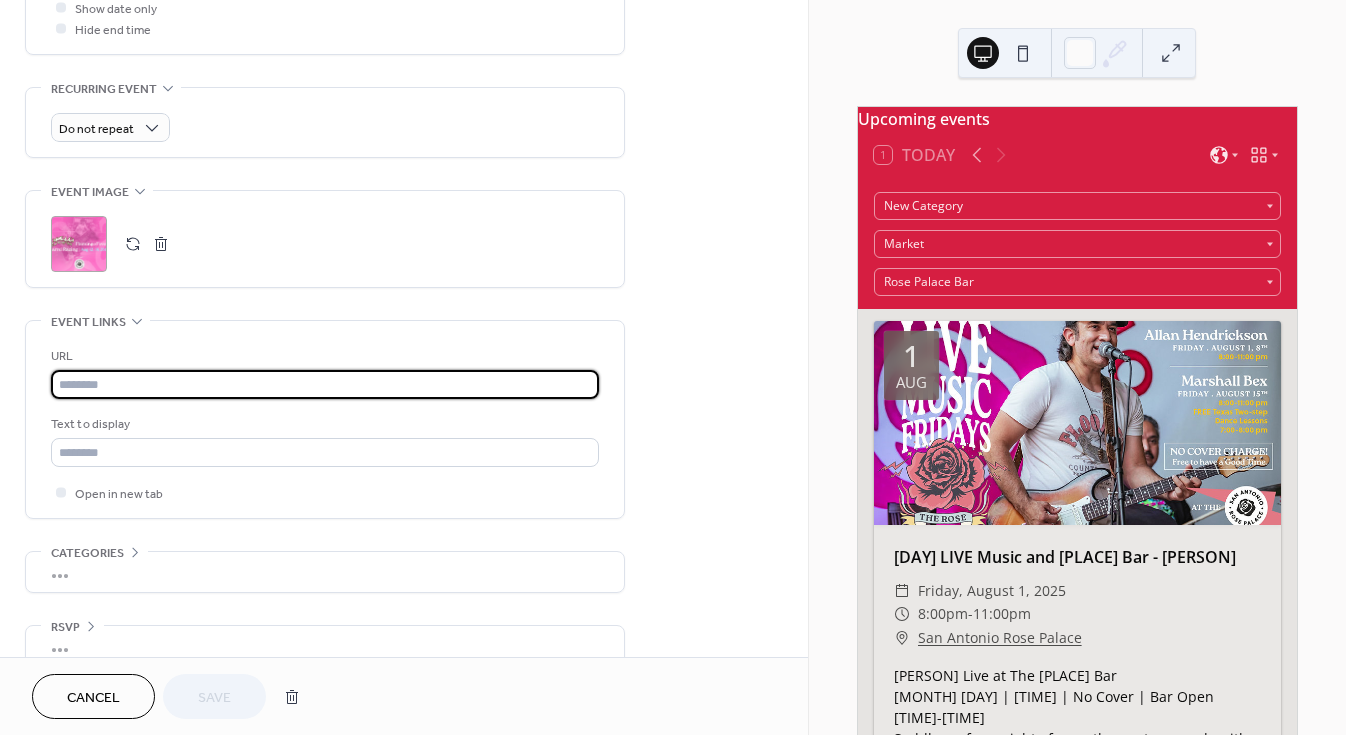 click at bounding box center [325, 384] 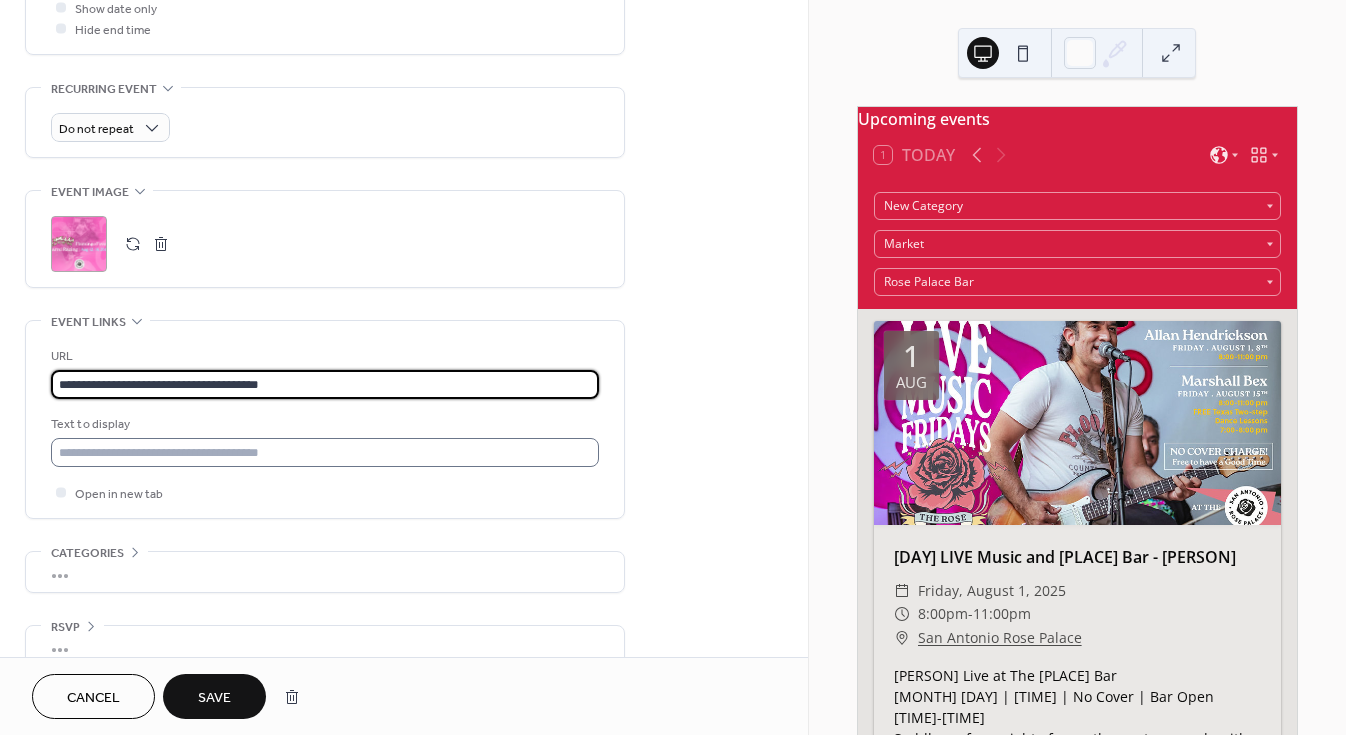 type on "**********" 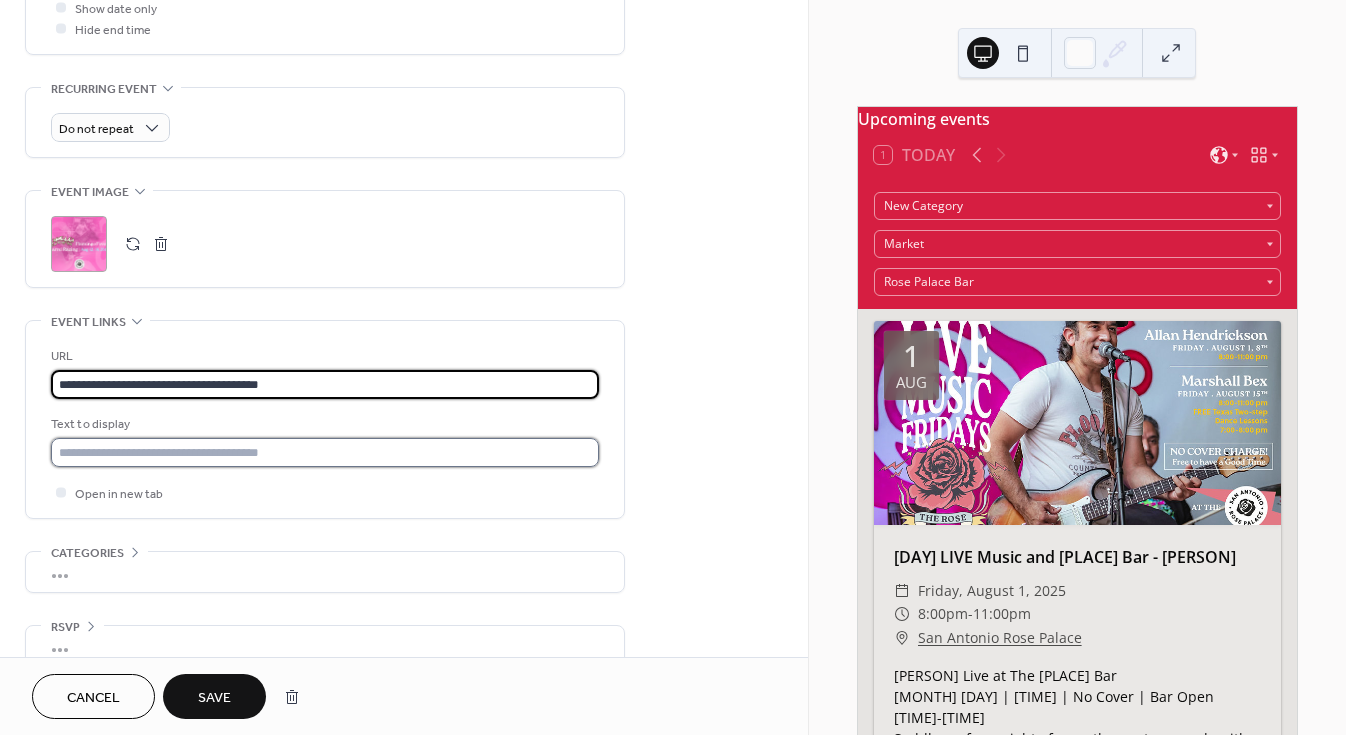 click at bounding box center (325, 452) 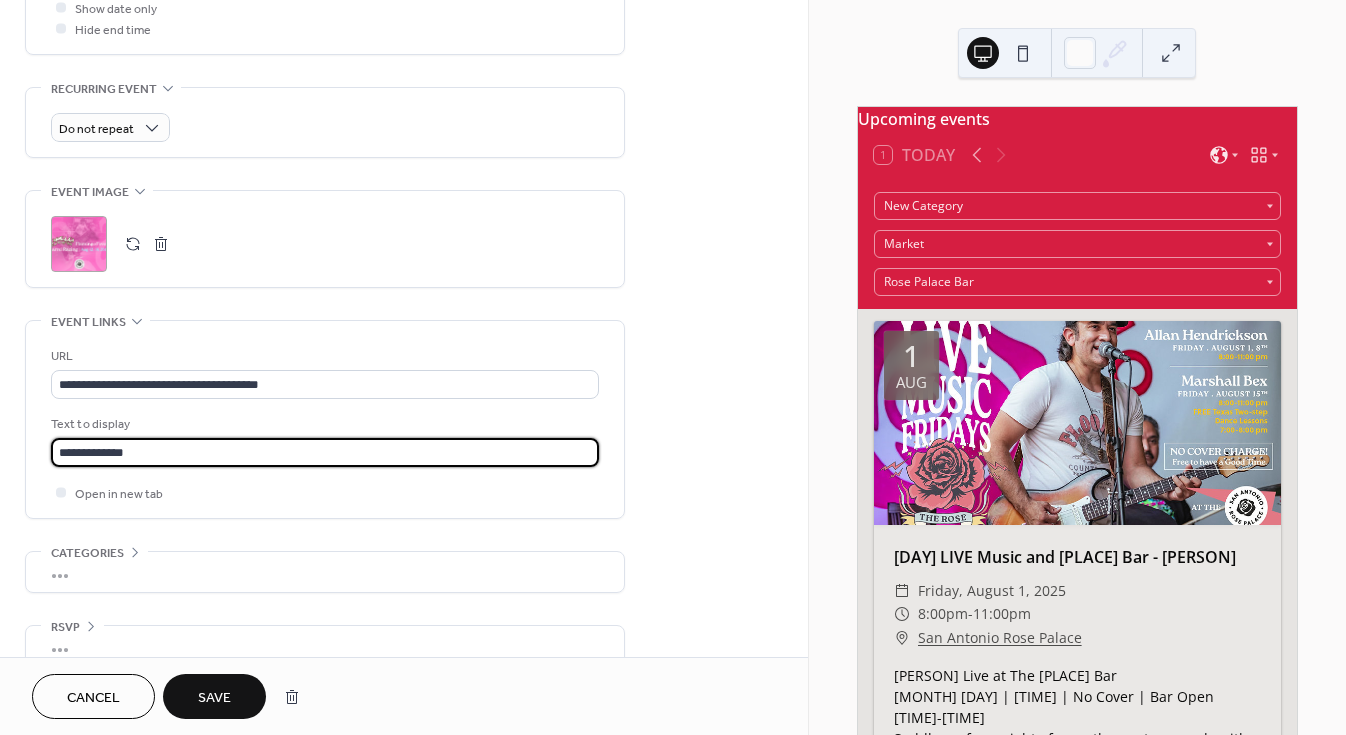 type on "**********" 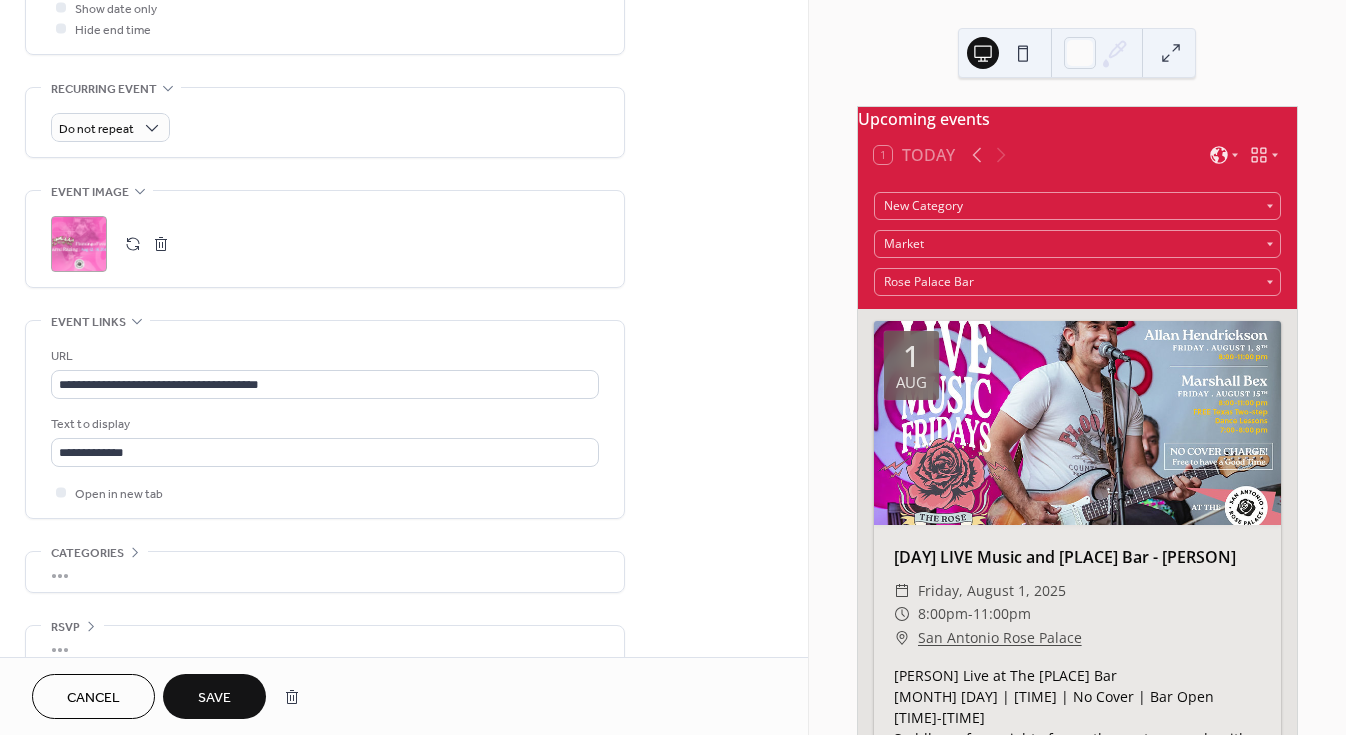click on "**********" at bounding box center [404, -1] 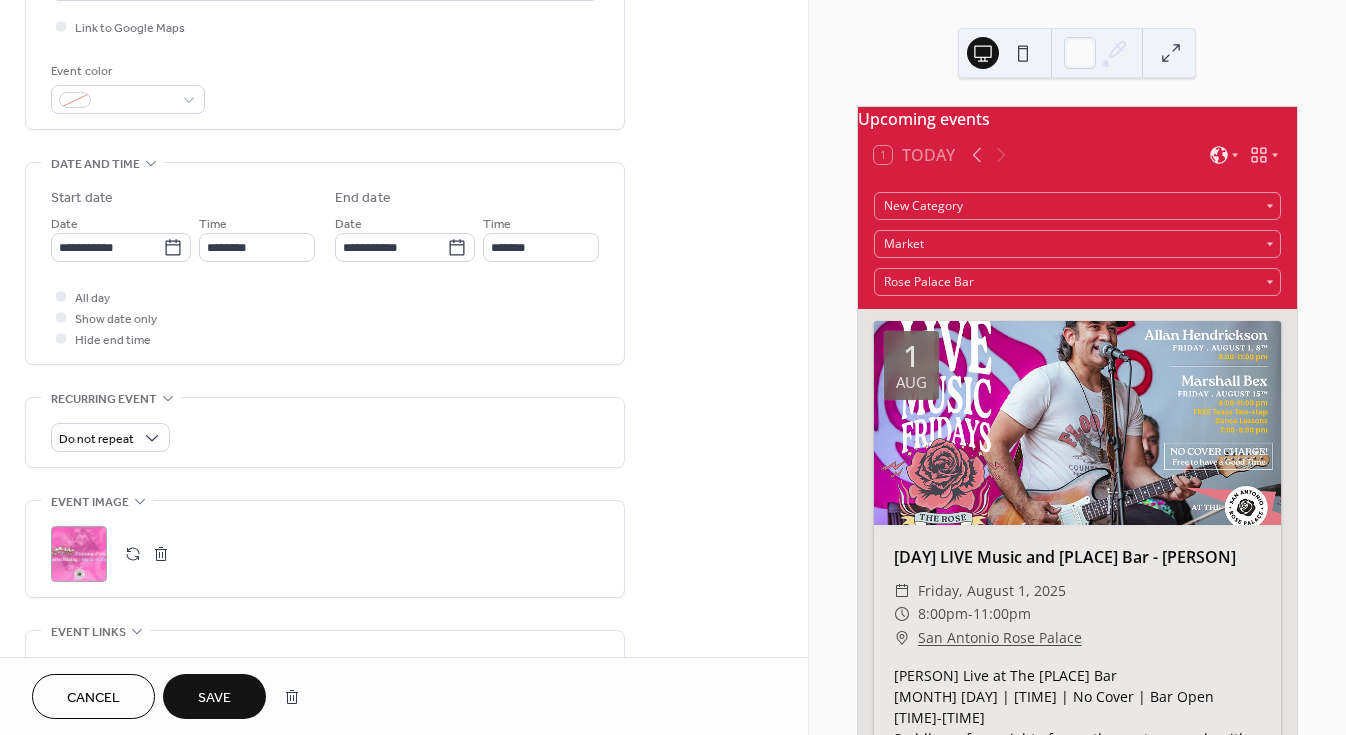 scroll, scrollTop: 468, scrollLeft: 0, axis: vertical 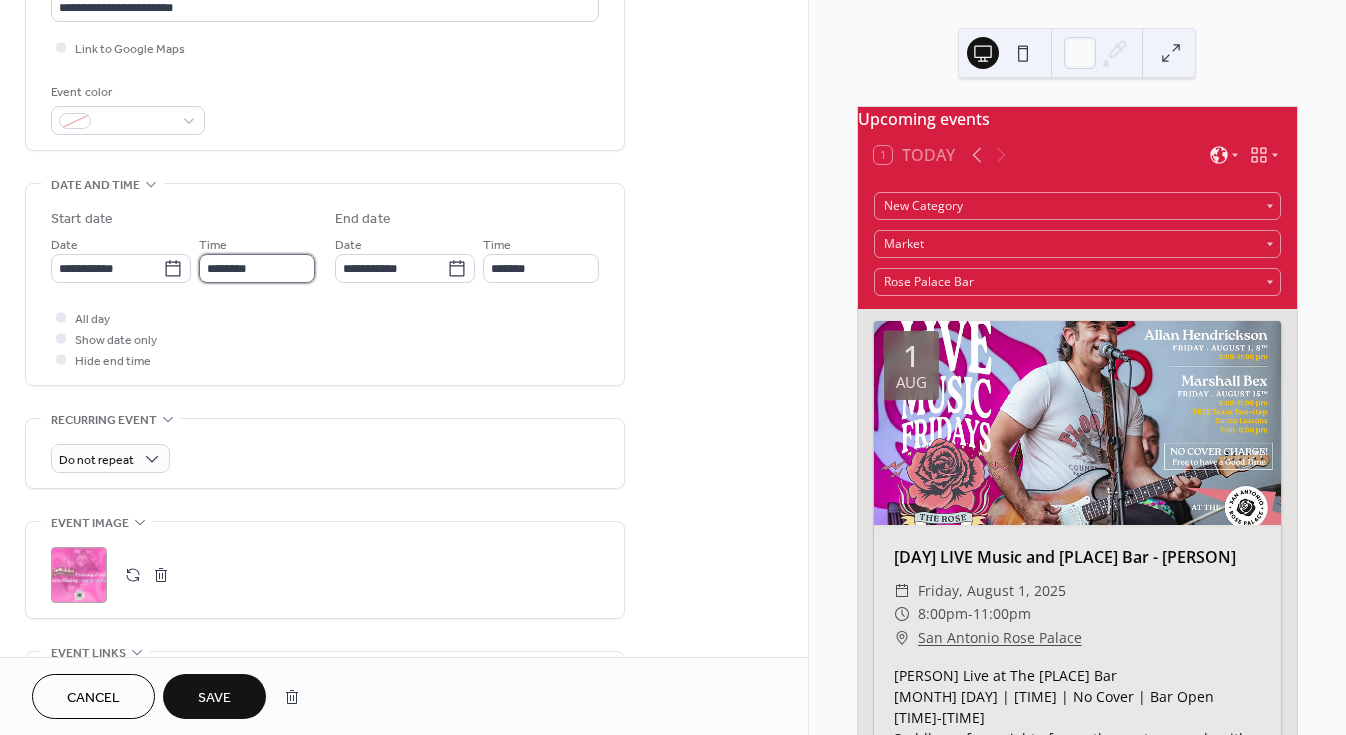 click on "********" at bounding box center [257, 268] 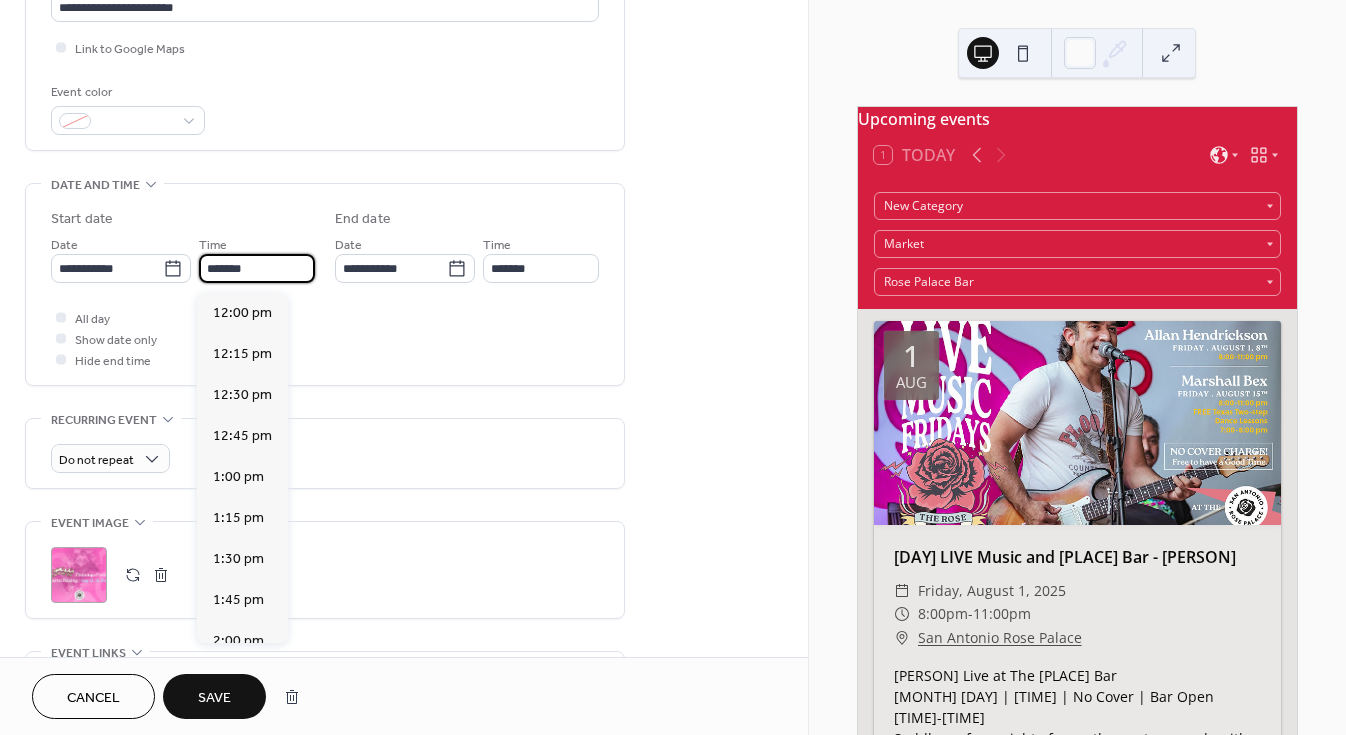 scroll, scrollTop: 3280, scrollLeft: 0, axis: vertical 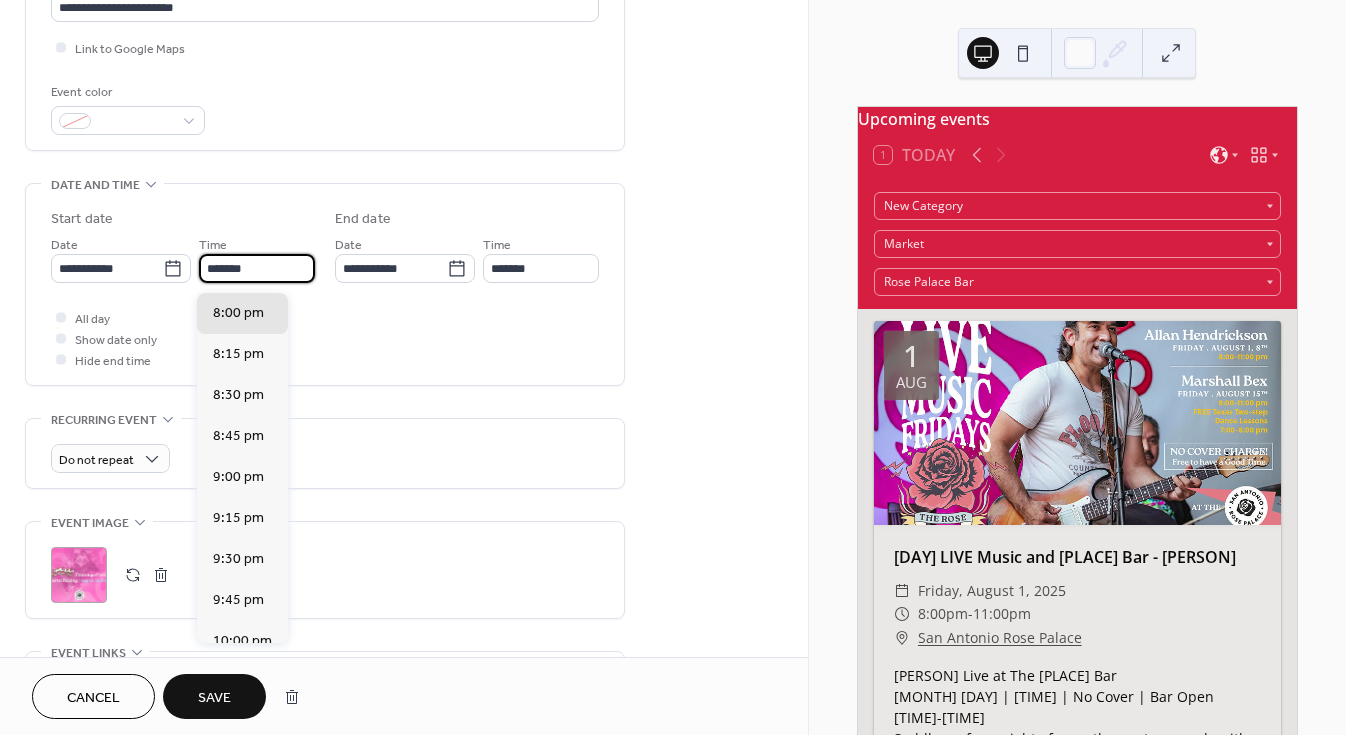 click on "*******" at bounding box center [257, 268] 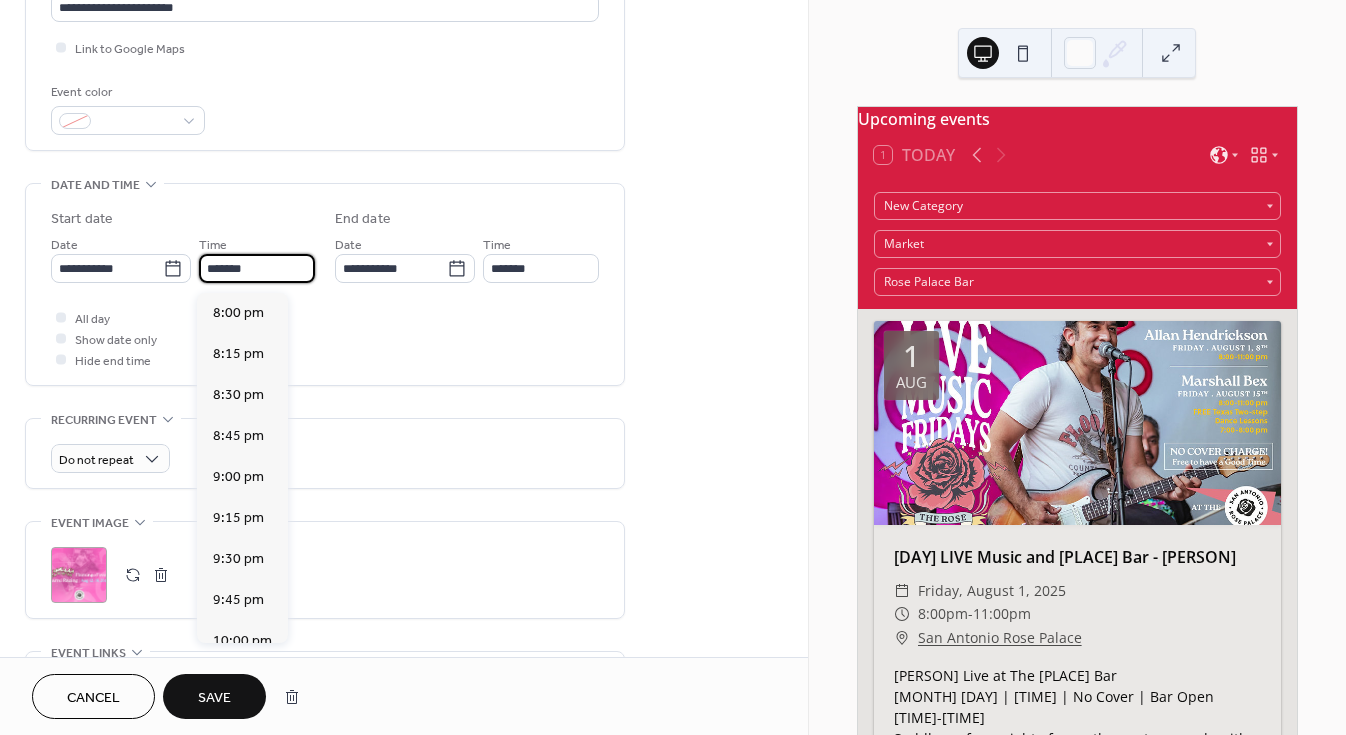 scroll, scrollTop: 1312, scrollLeft: 0, axis: vertical 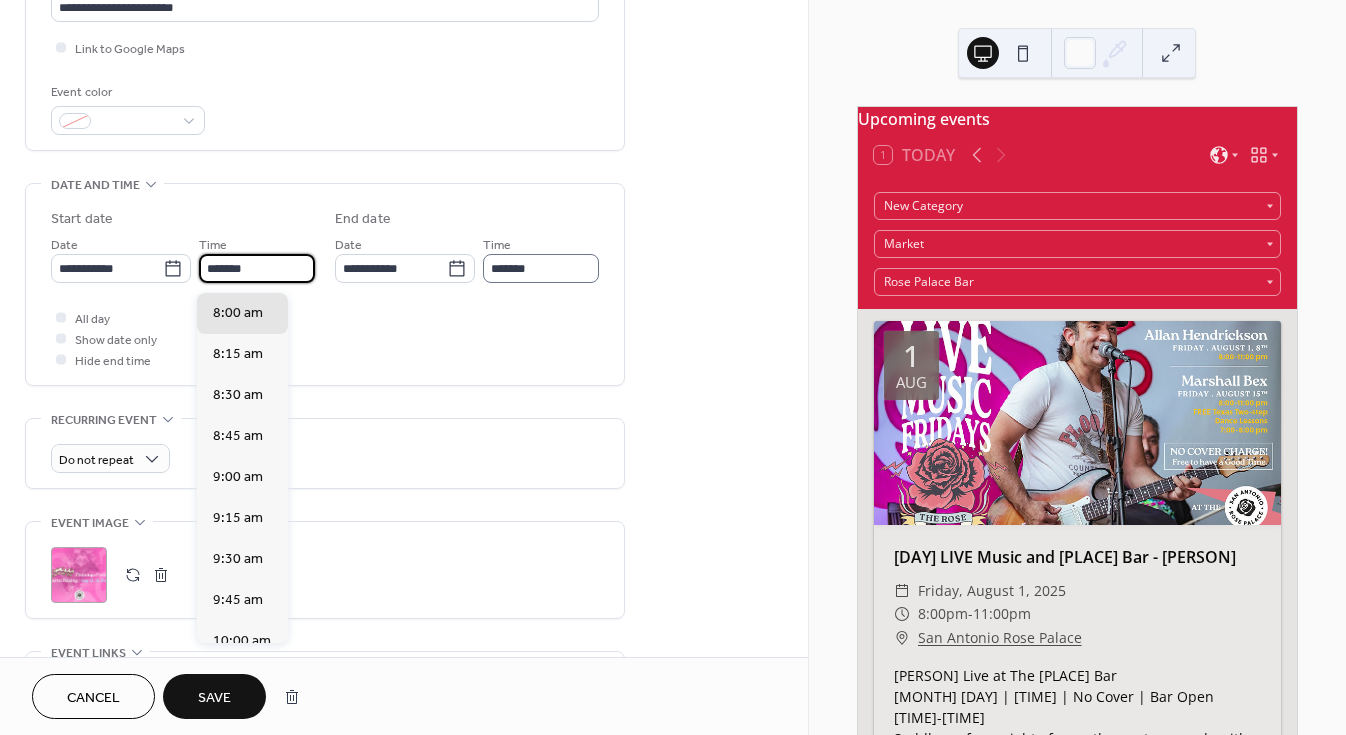type on "*******" 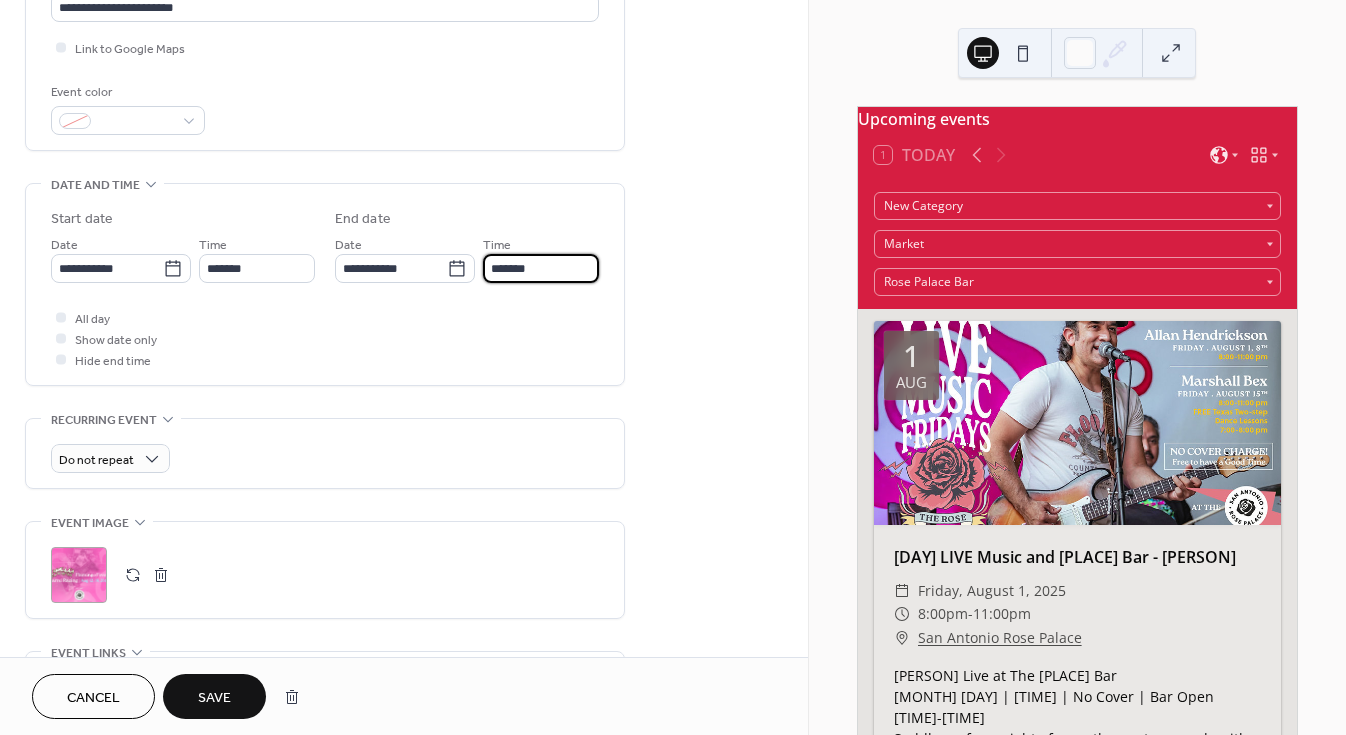 click on "*******" at bounding box center [541, 268] 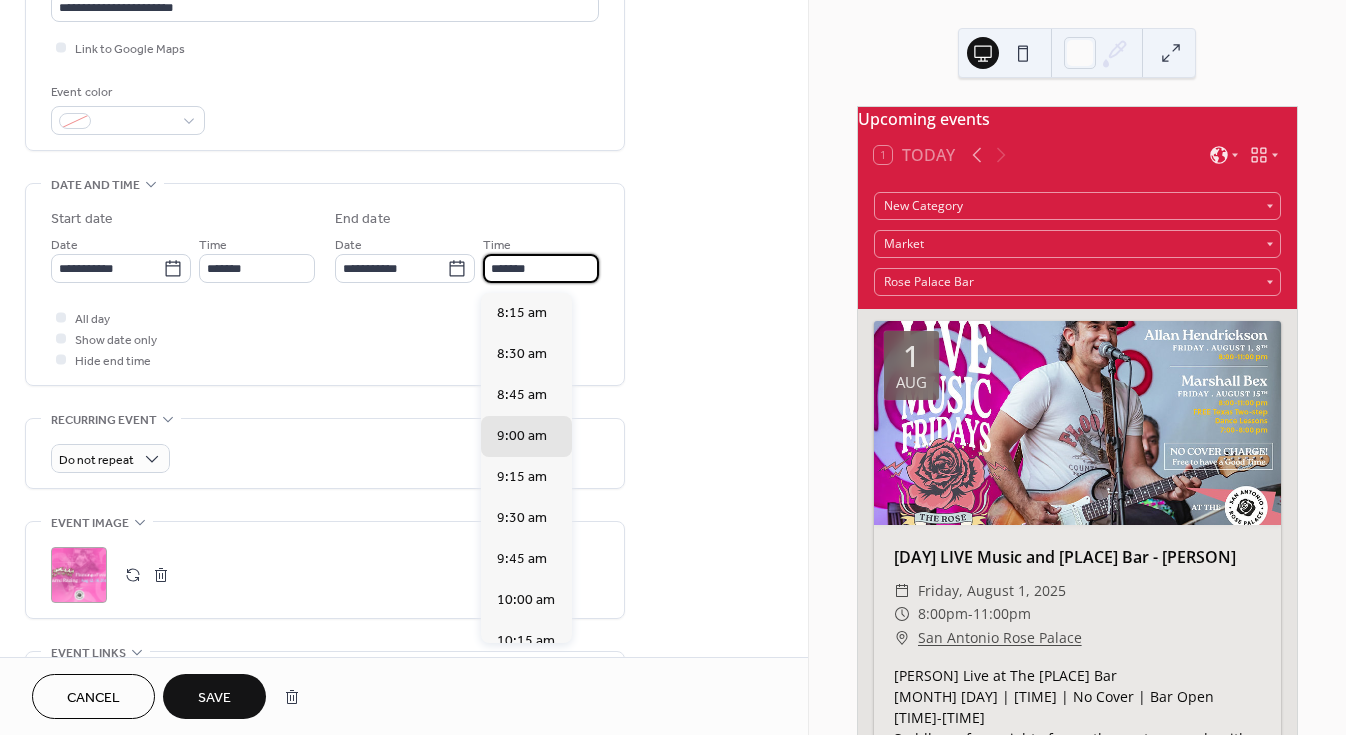 click on "*******" at bounding box center [541, 268] 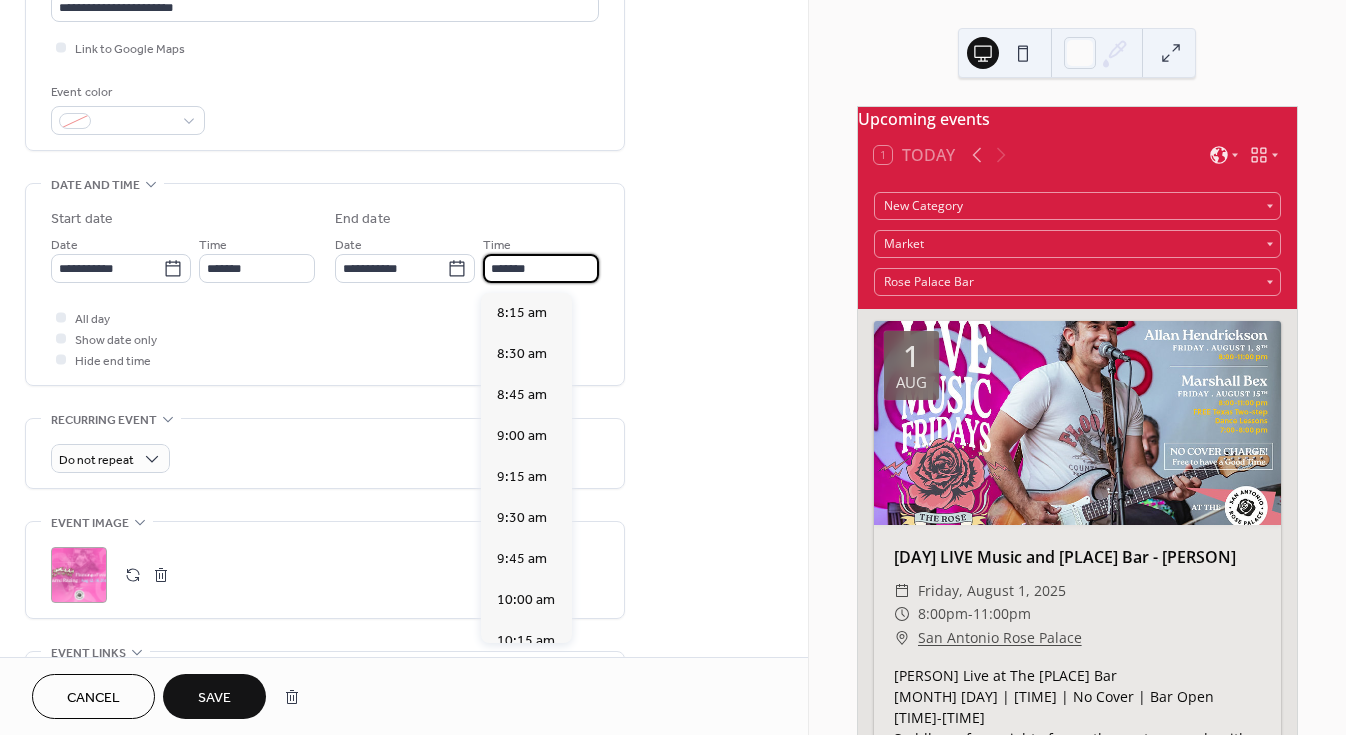 scroll, scrollTop: 1927, scrollLeft: 0, axis: vertical 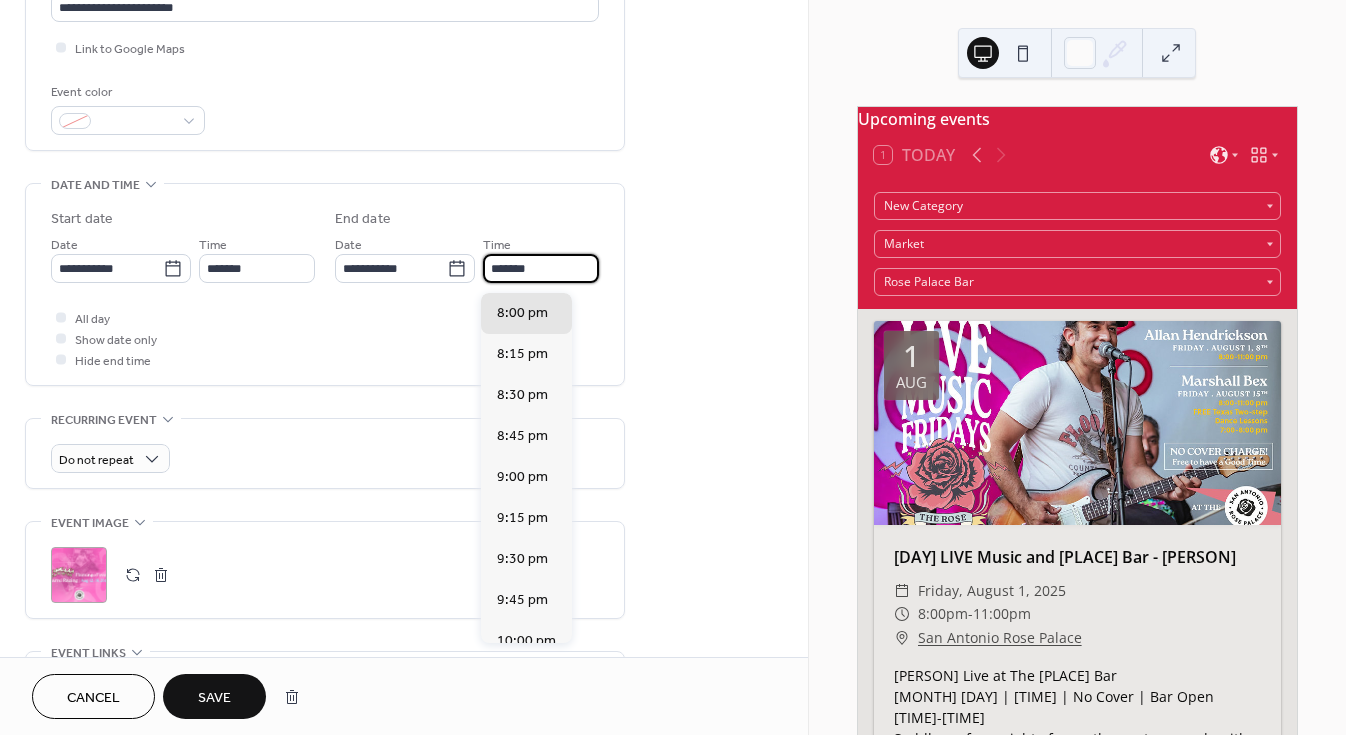 type on "*******" 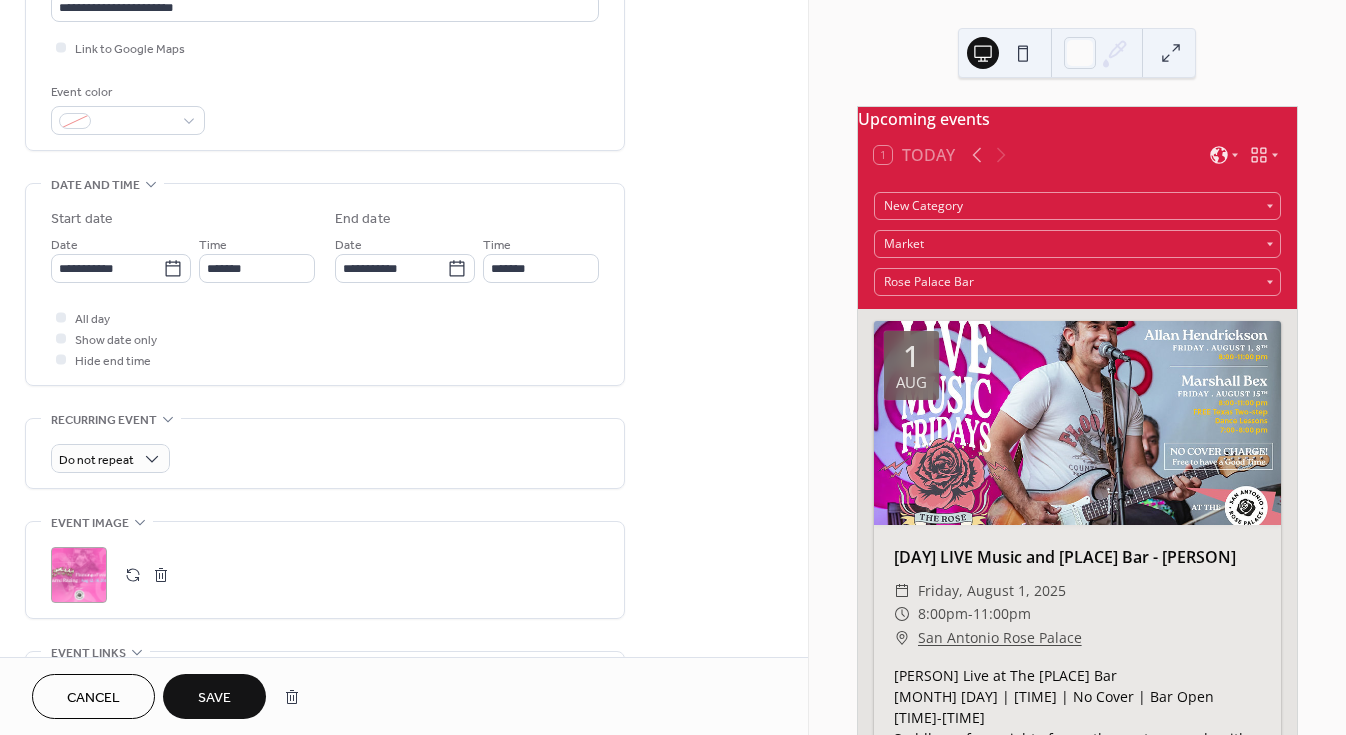 click on "**********" at bounding box center (404, 330) 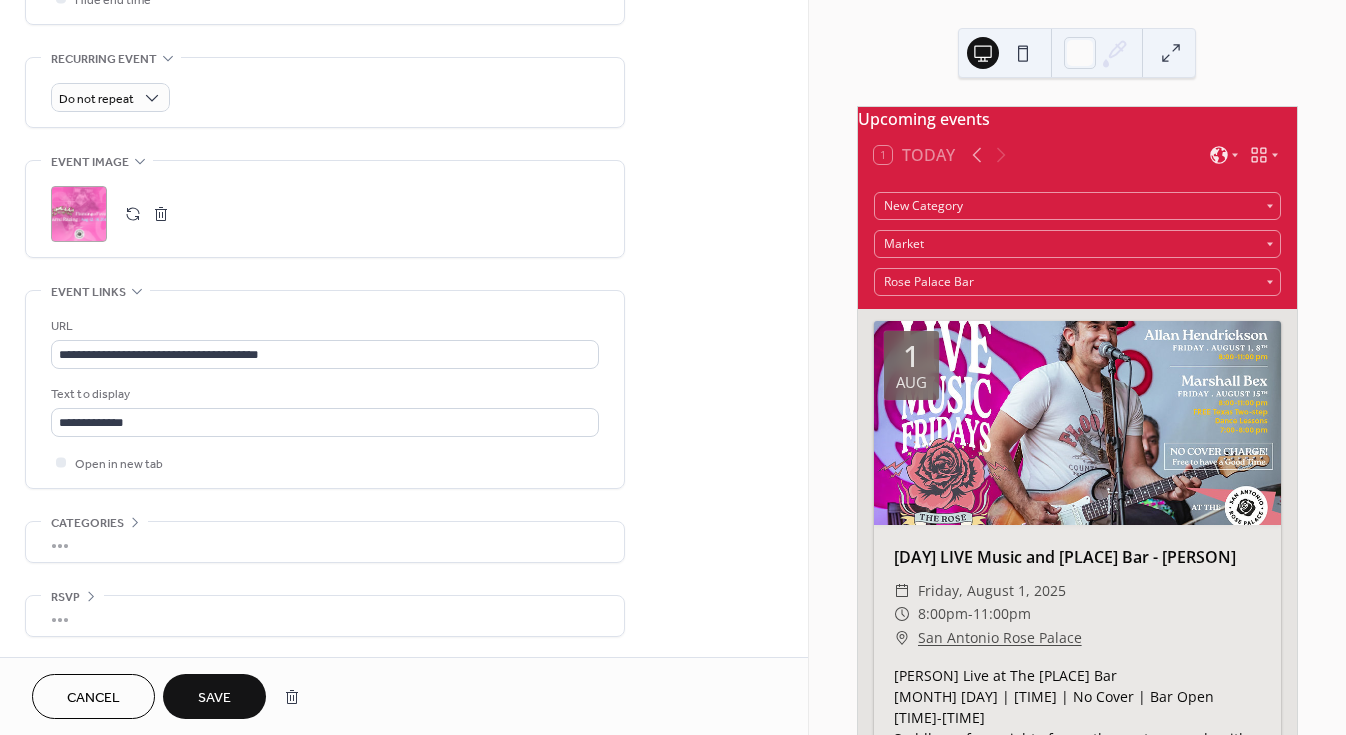 scroll, scrollTop: 839, scrollLeft: 0, axis: vertical 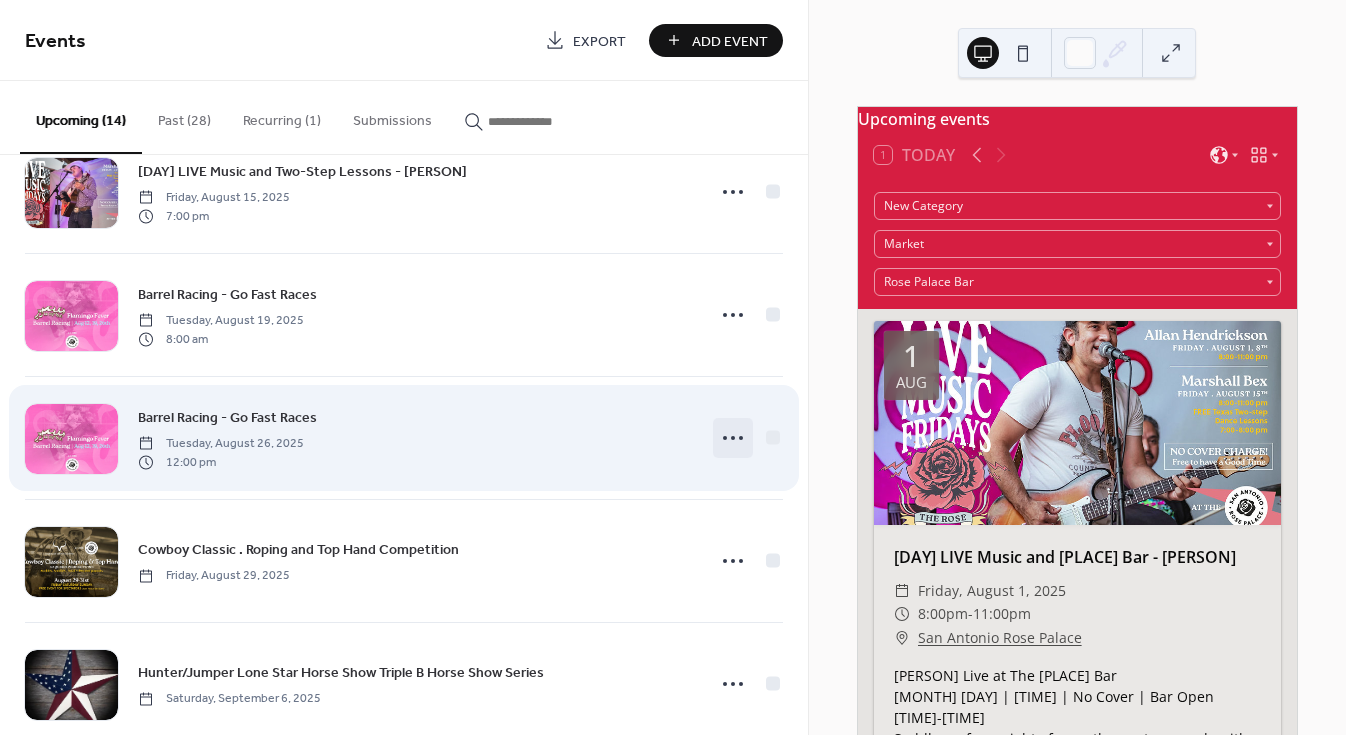 click 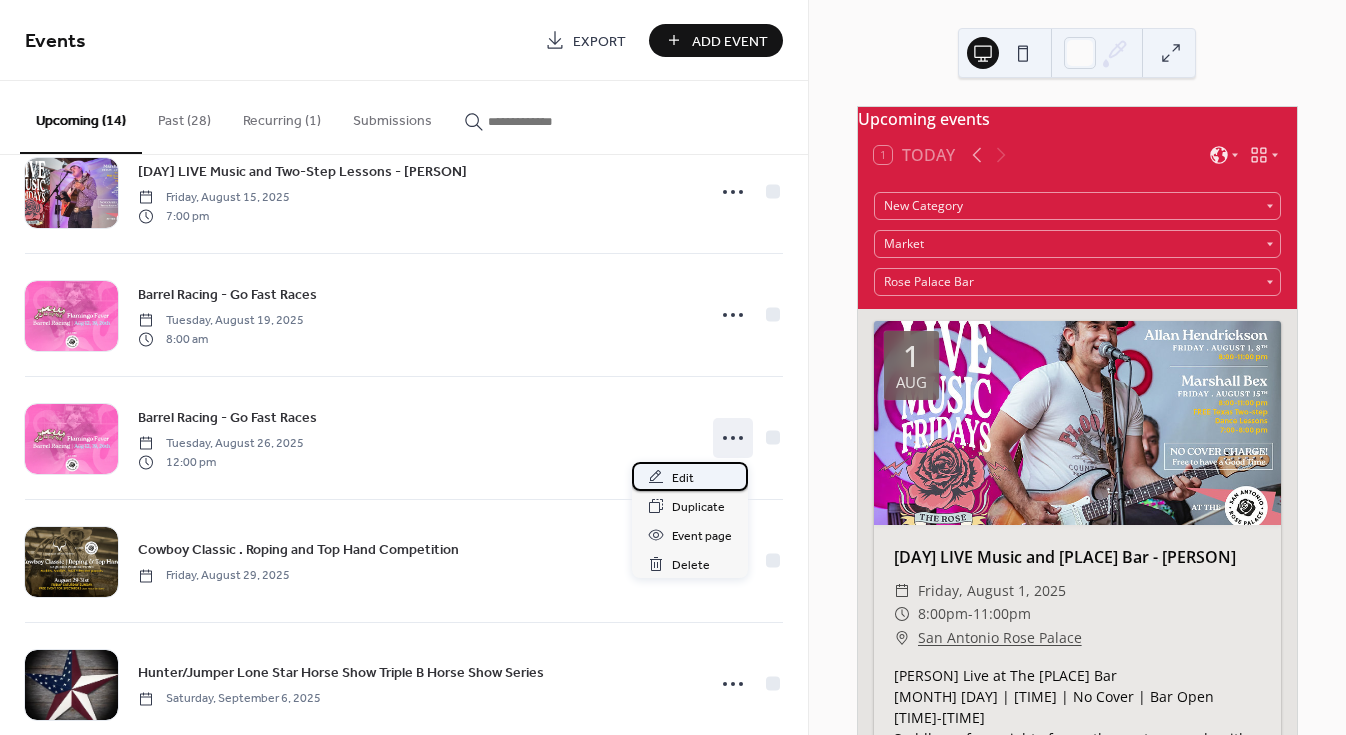 click on "Edit" at bounding box center [683, 478] 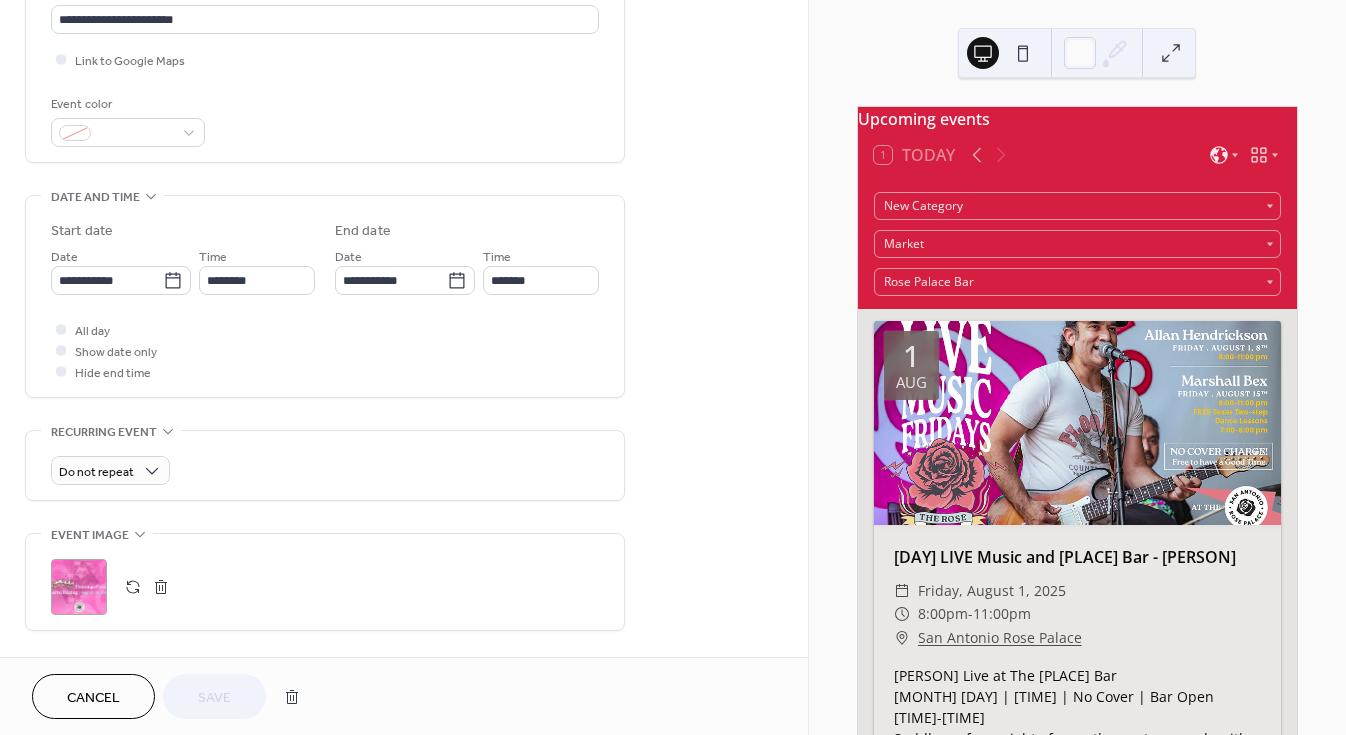 scroll, scrollTop: 483, scrollLeft: 0, axis: vertical 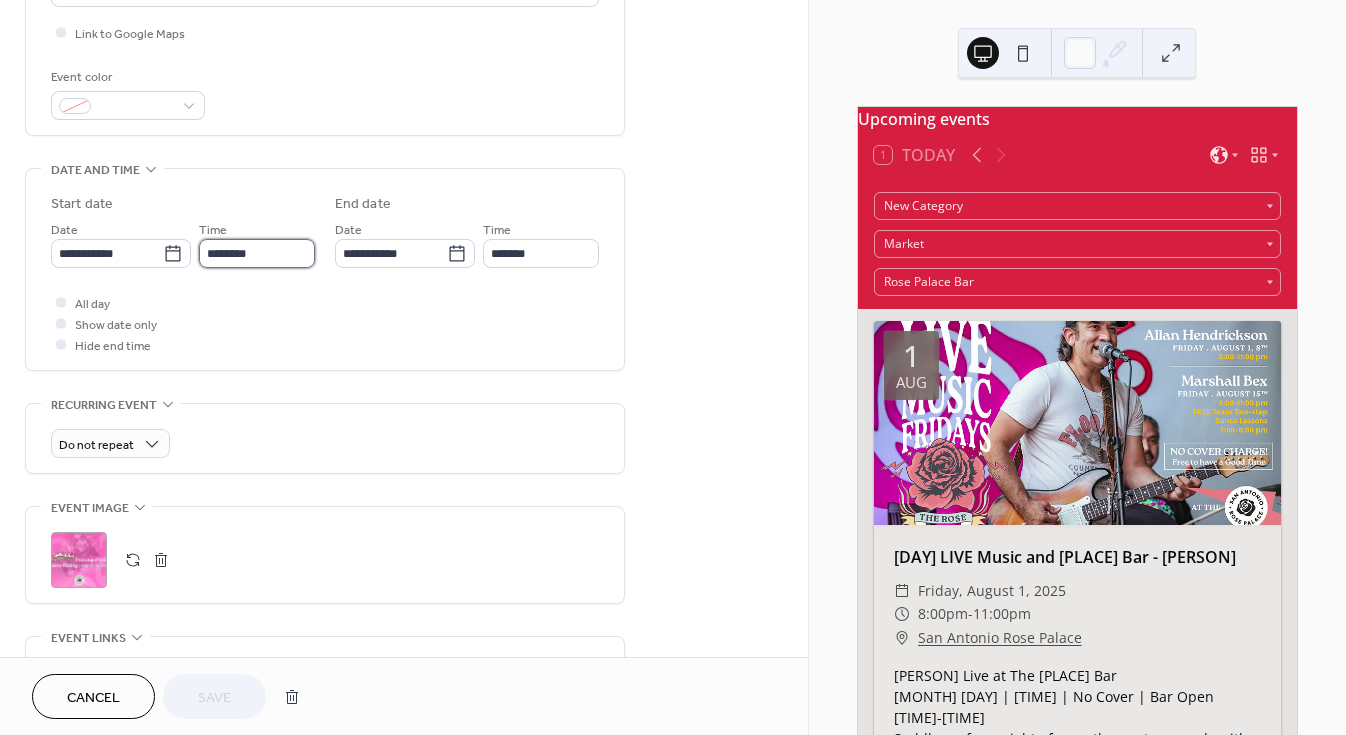 click on "********" at bounding box center [257, 253] 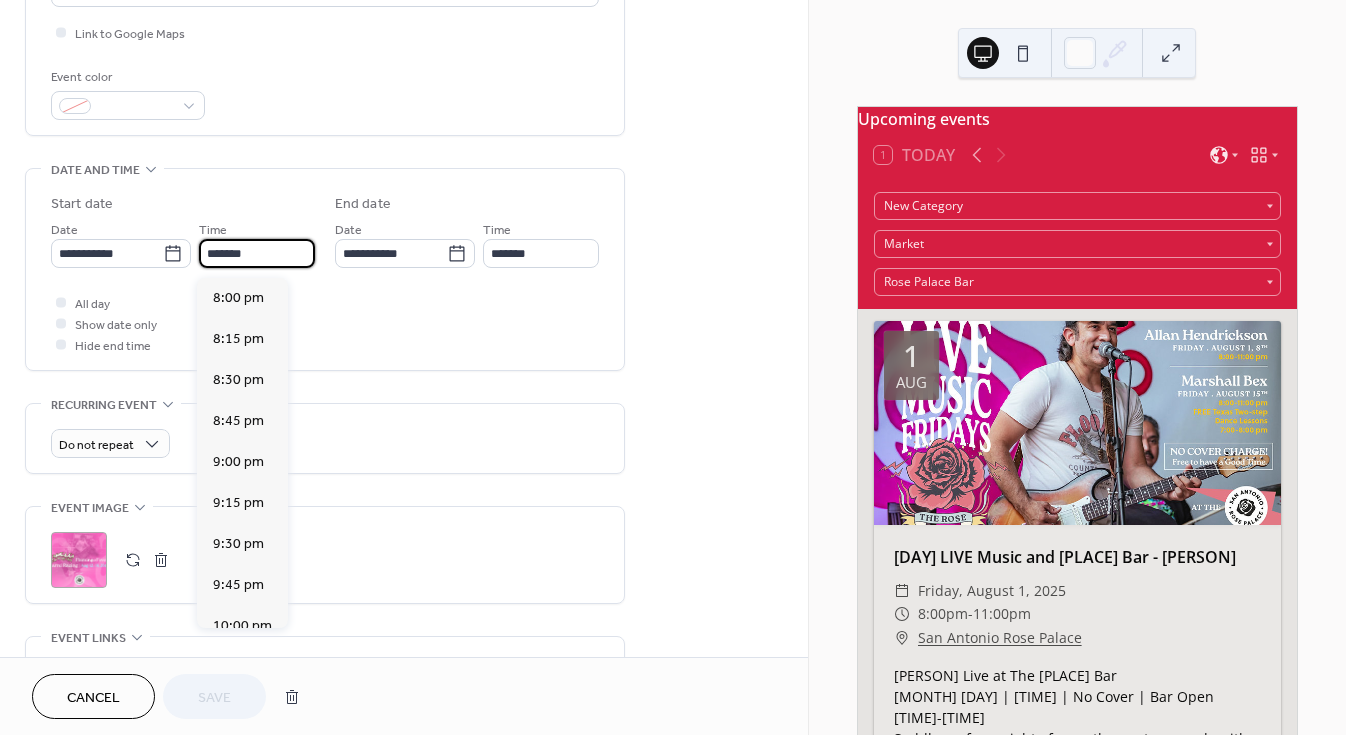 scroll, scrollTop: 1312, scrollLeft: 0, axis: vertical 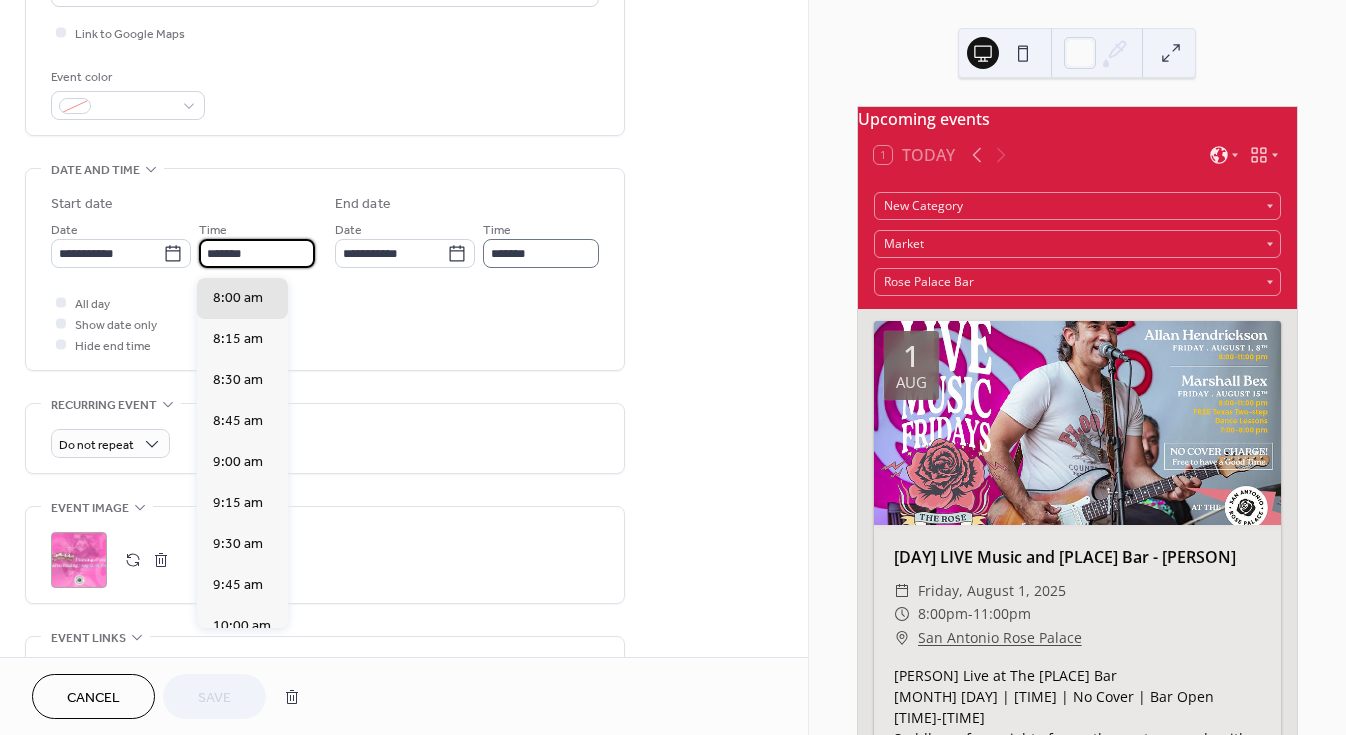 type on "*******" 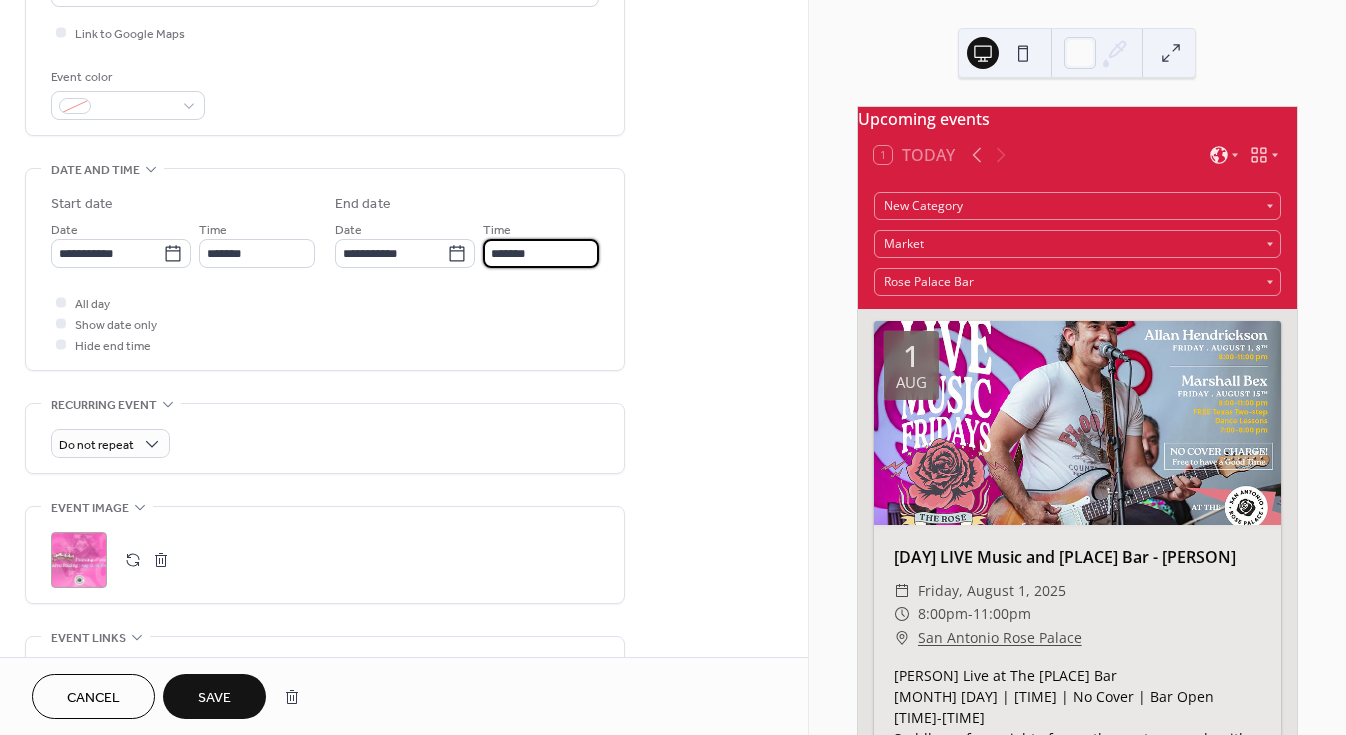 click on "*******" at bounding box center [541, 253] 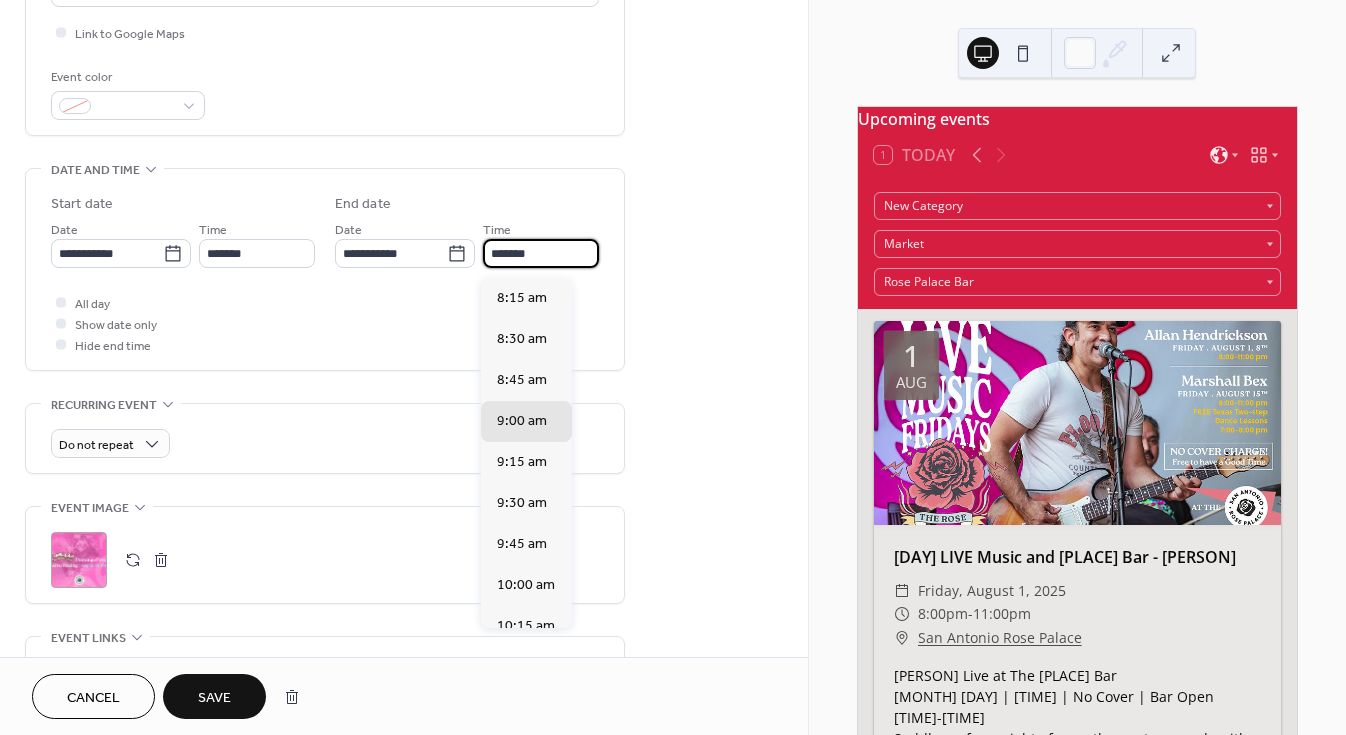 click on "*******" at bounding box center (541, 253) 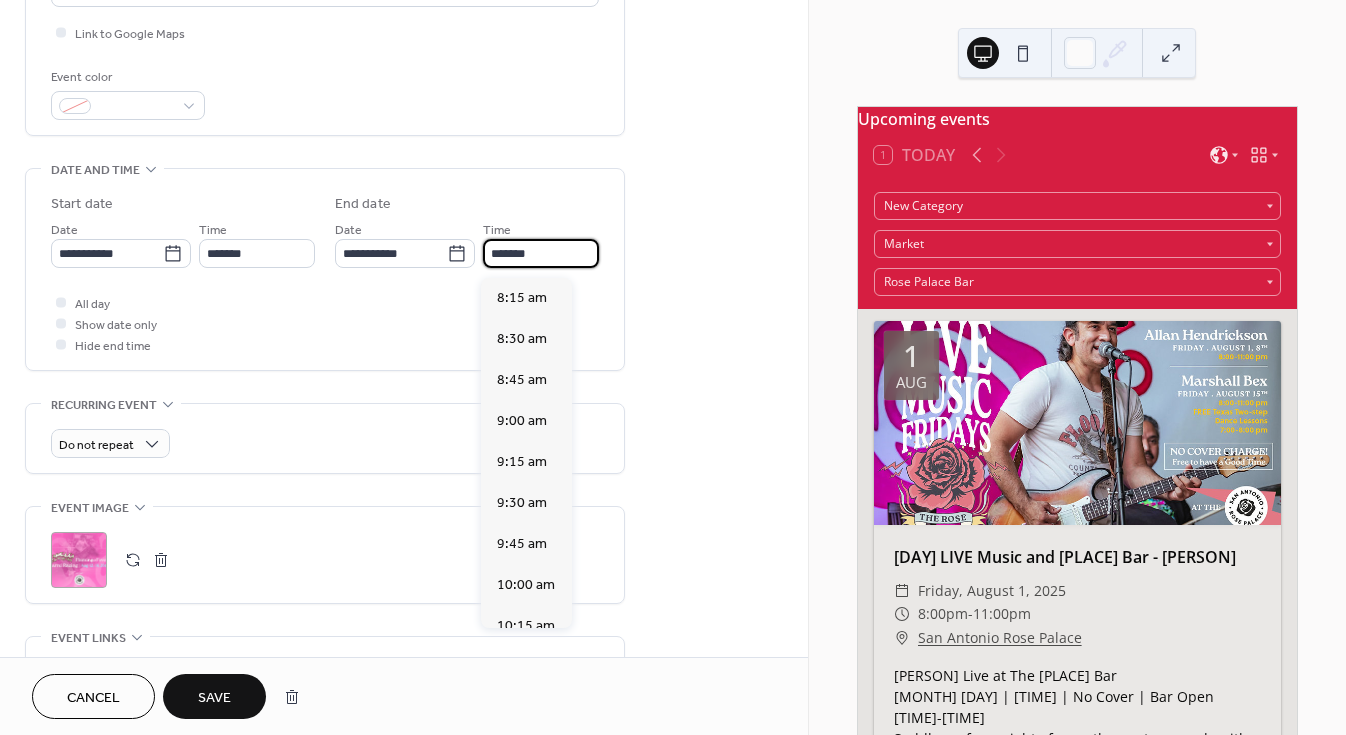 scroll, scrollTop: 1927, scrollLeft: 0, axis: vertical 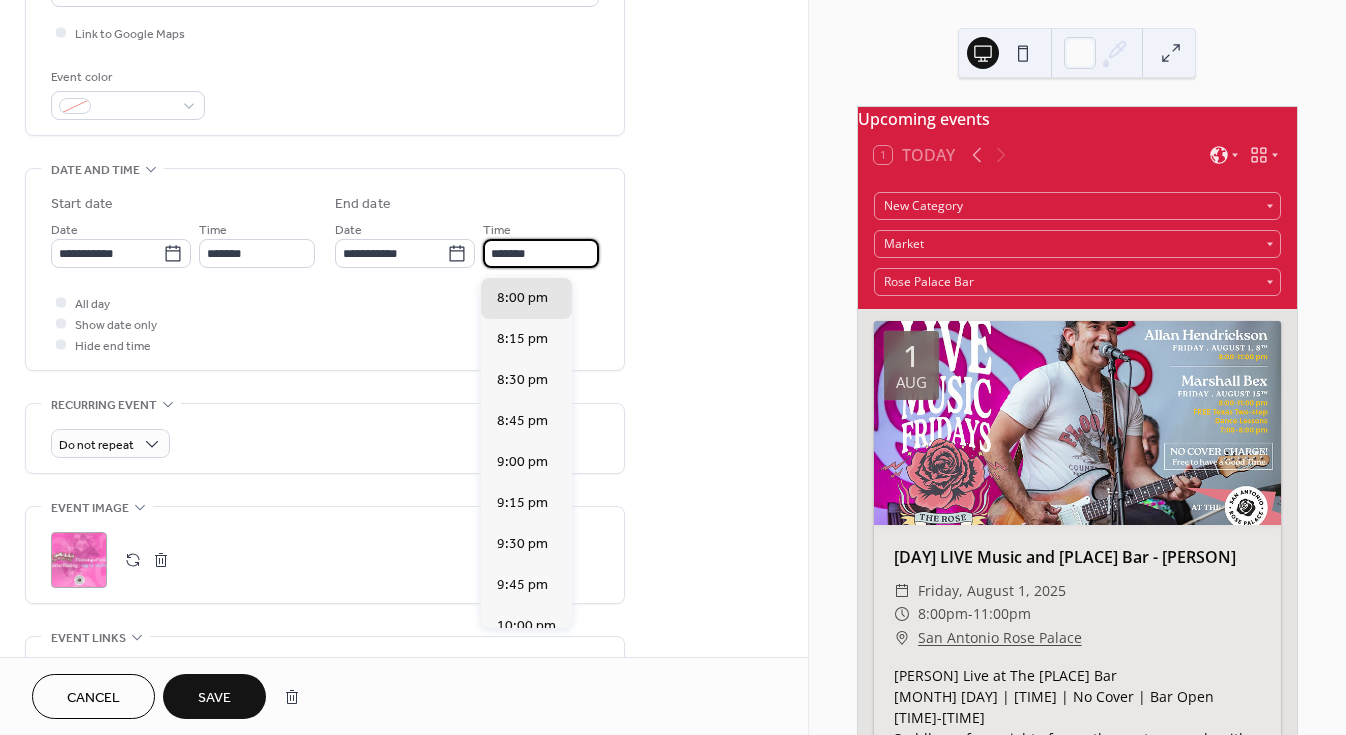 type on "*******" 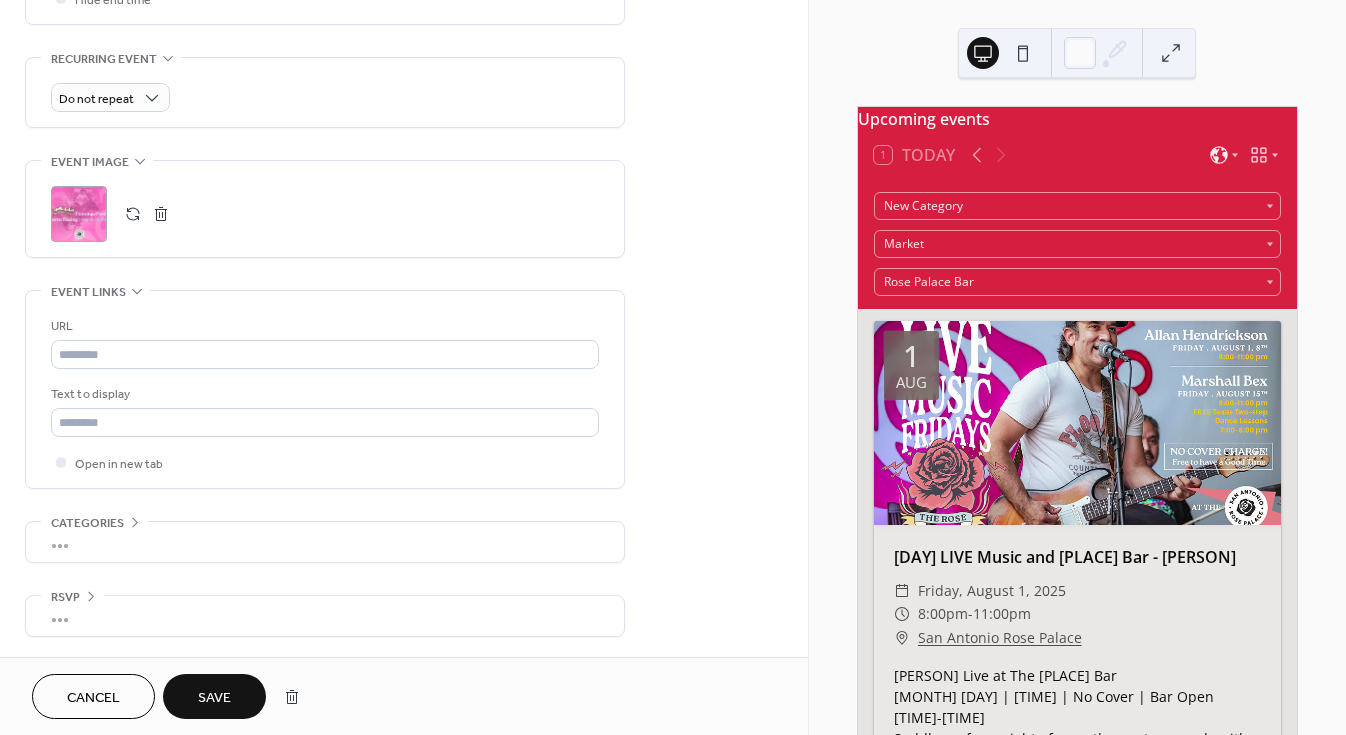scroll, scrollTop: 839, scrollLeft: 0, axis: vertical 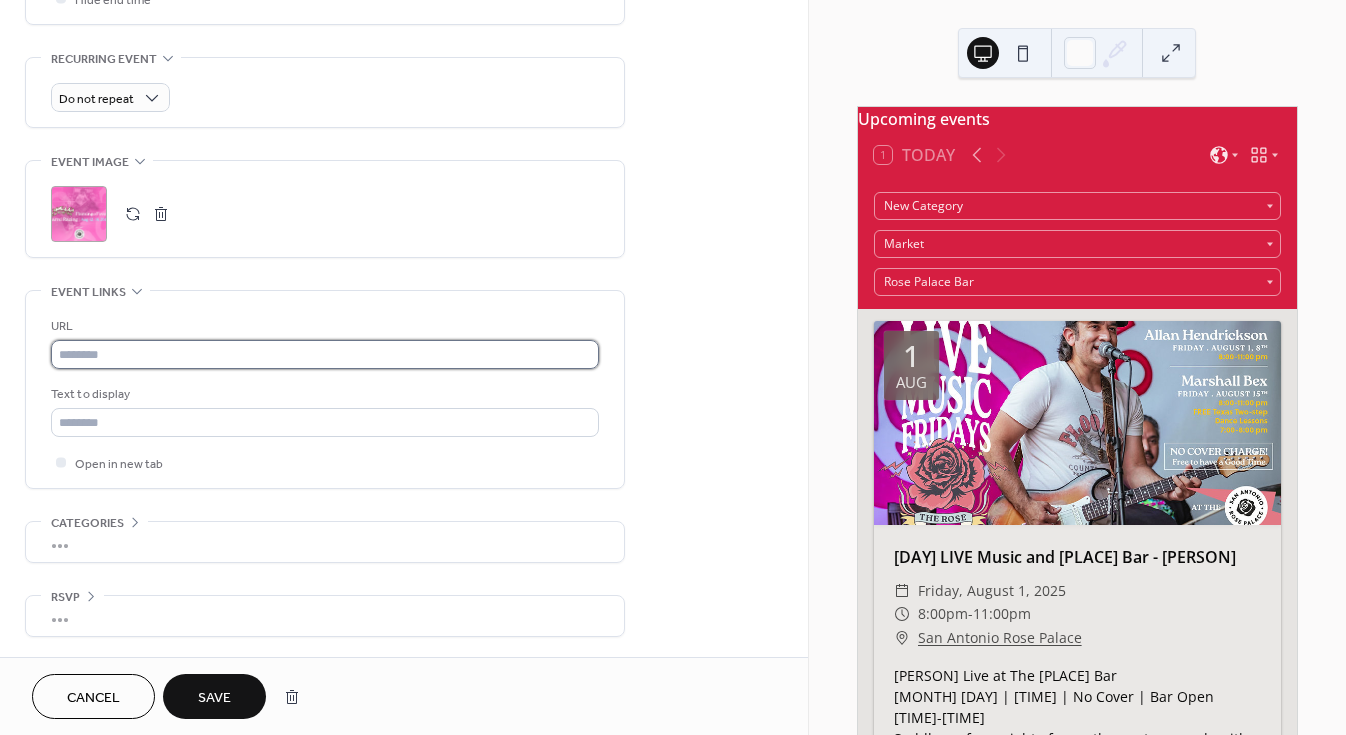 click at bounding box center [325, 354] 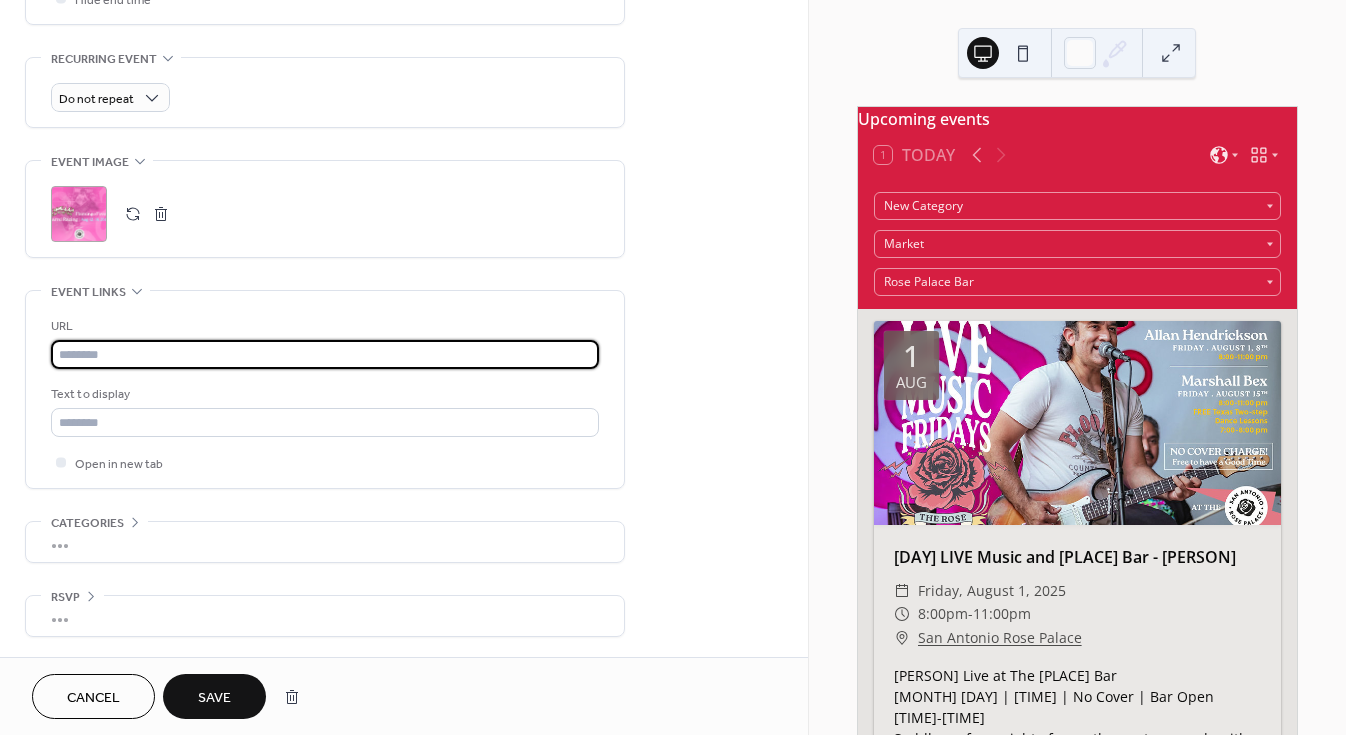 paste on "**********" 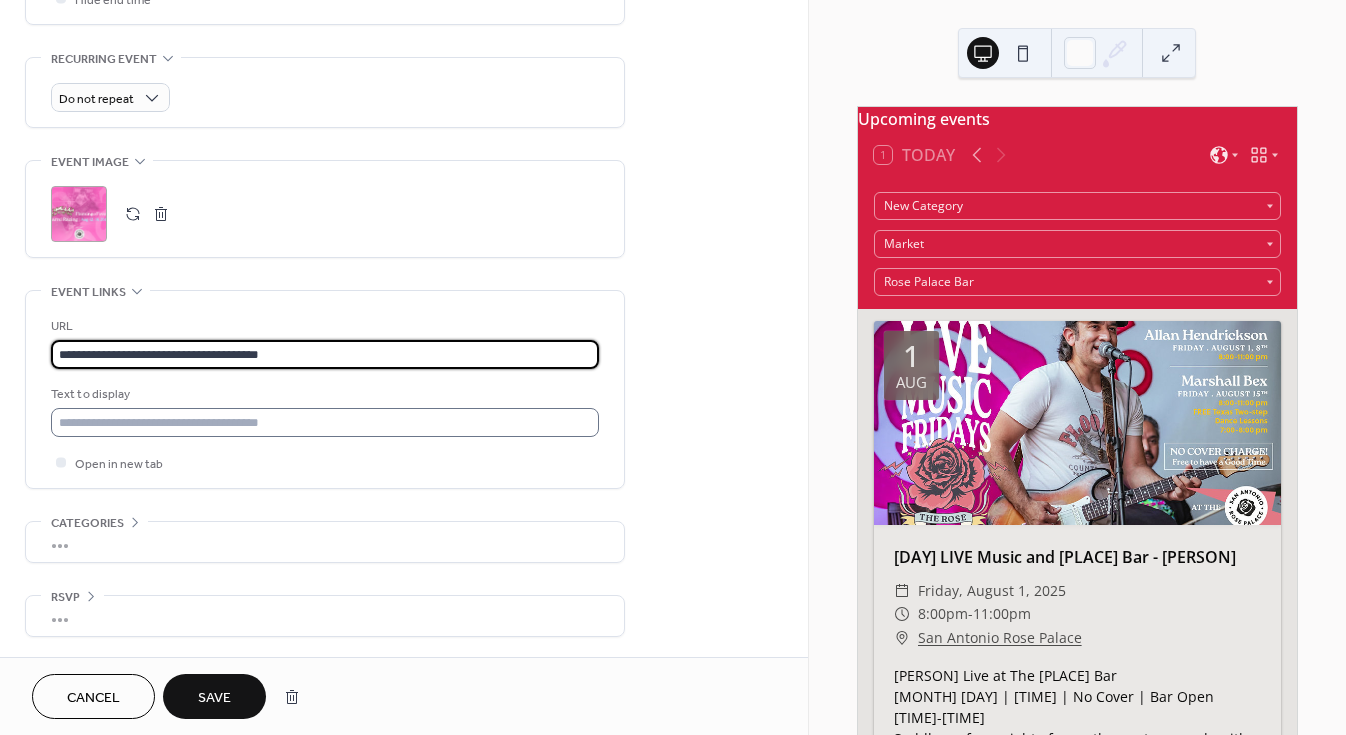 type on "**********" 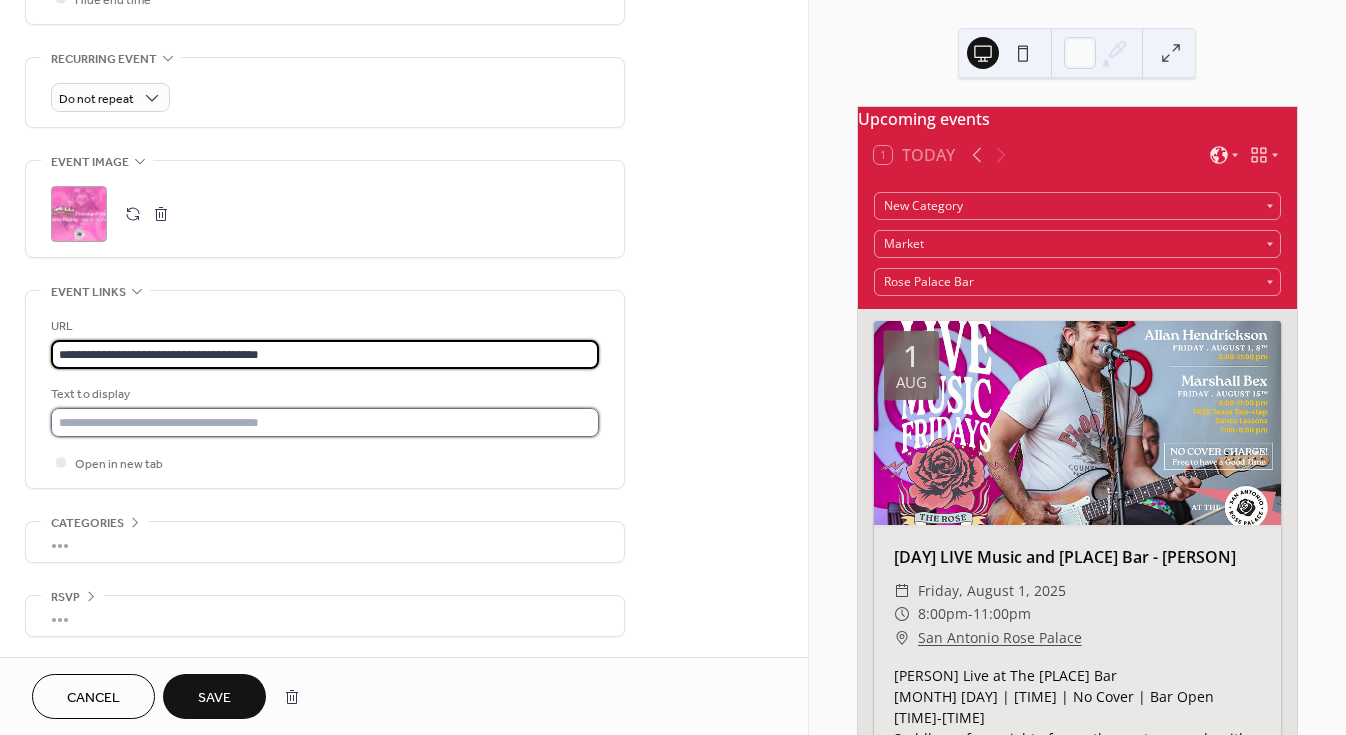 click at bounding box center [325, 422] 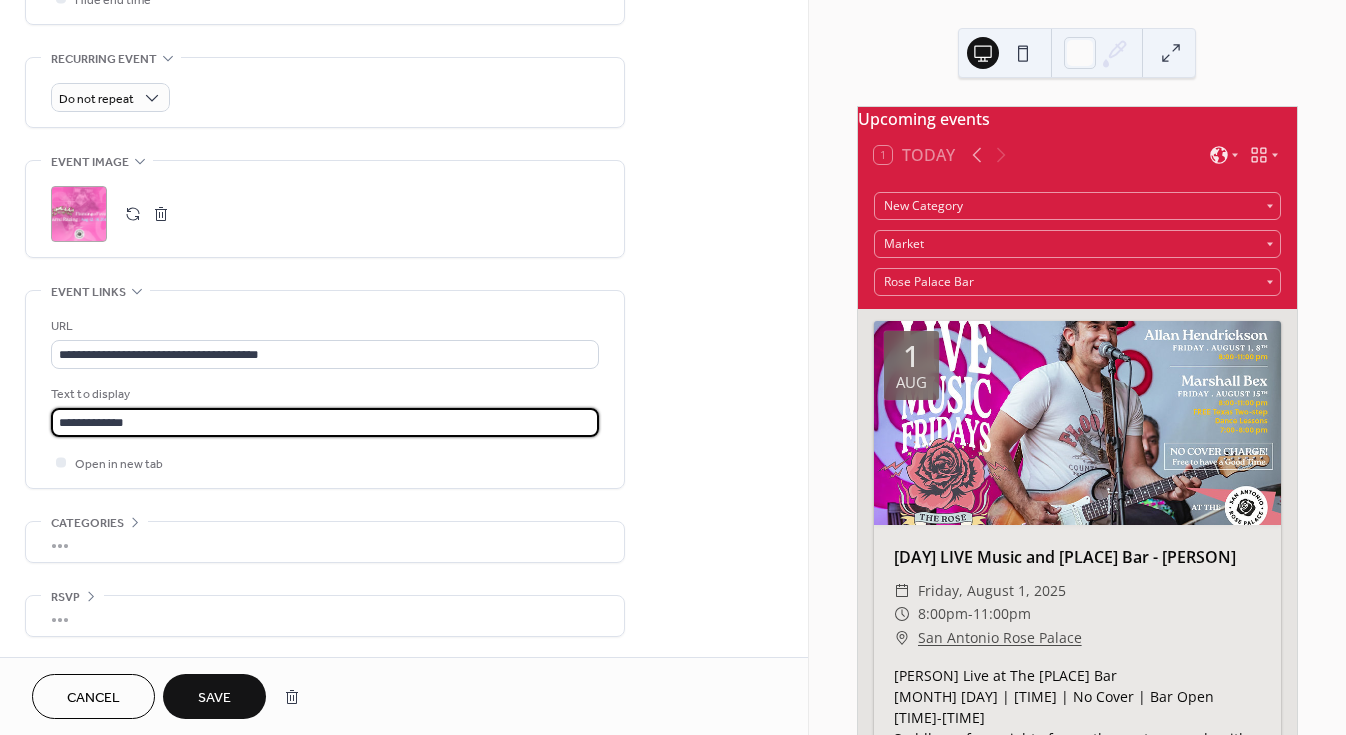 type on "**********" 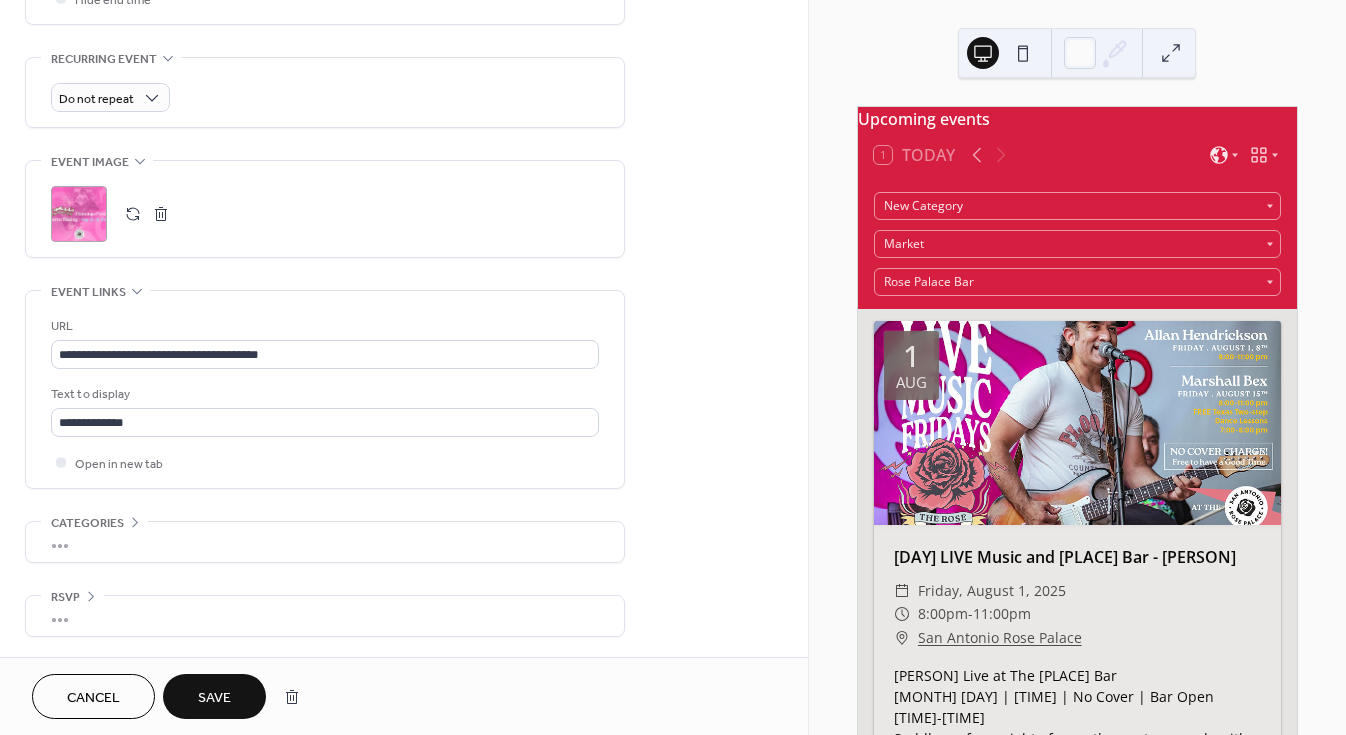 click on "Save" at bounding box center [214, 696] 